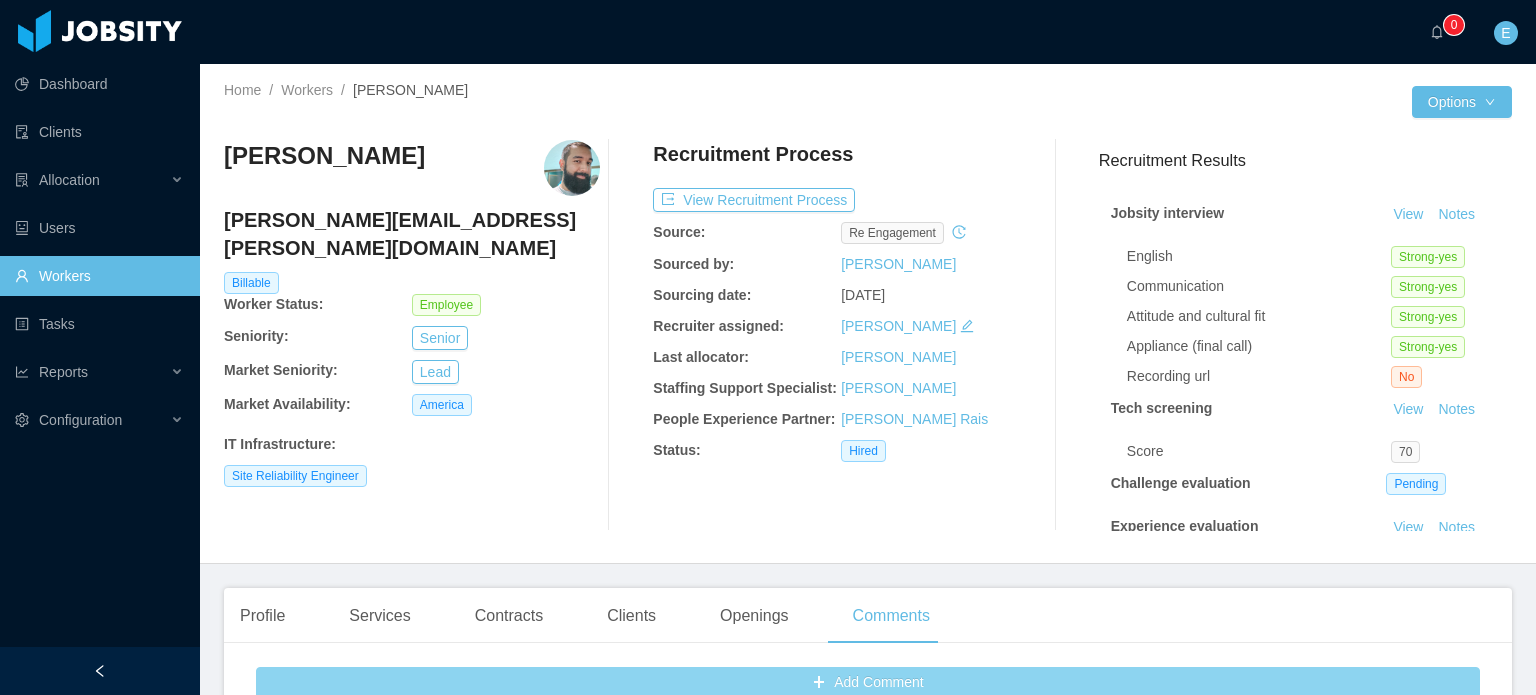 scroll, scrollTop: 0, scrollLeft: 0, axis: both 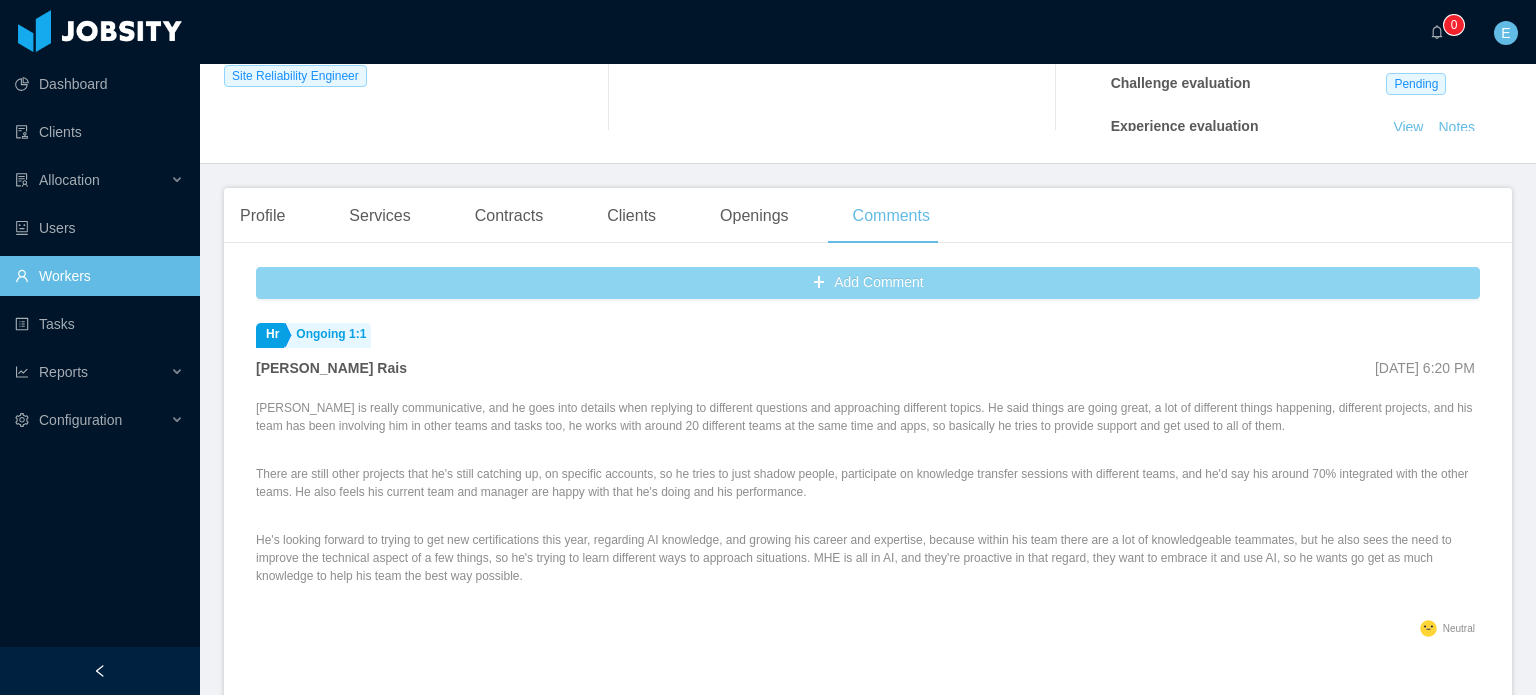 click on "Add Comment" at bounding box center (868, 283) 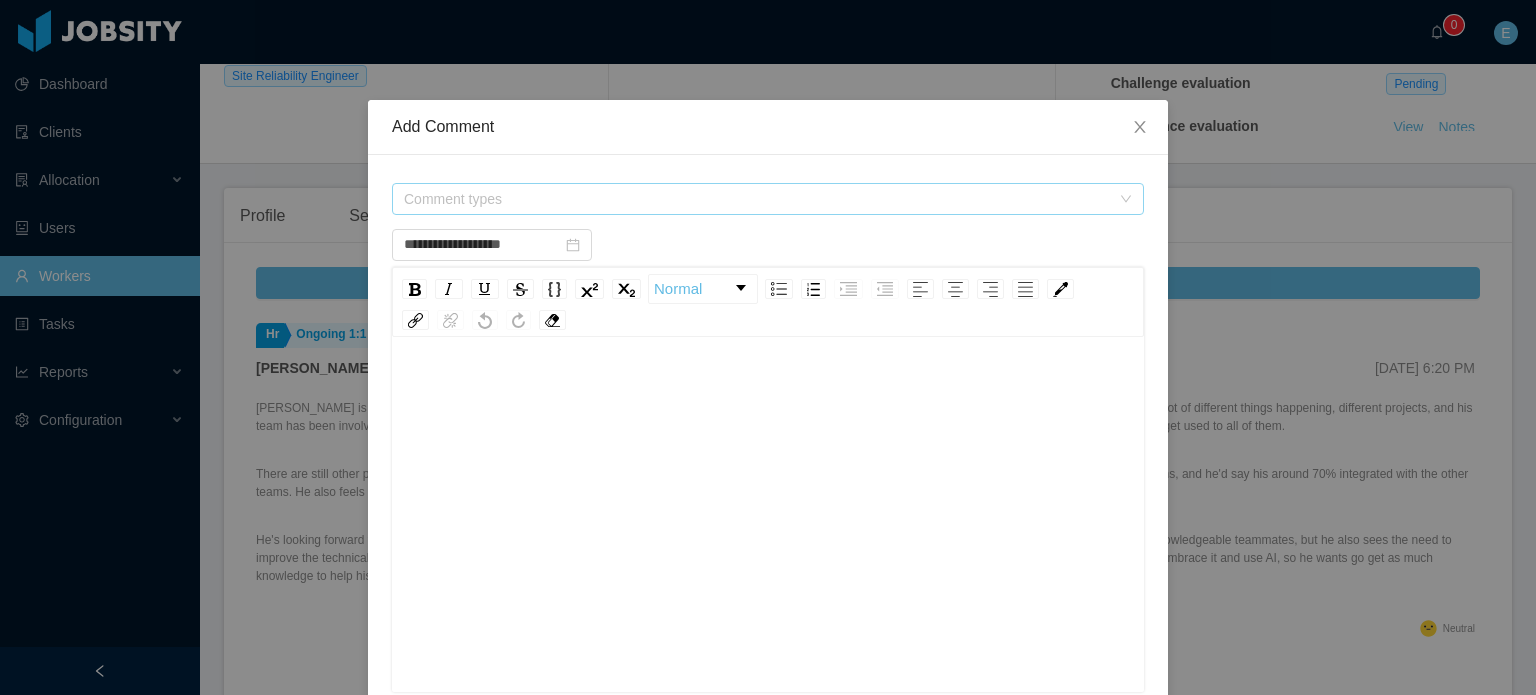 click on "Comment types" at bounding box center [757, 199] 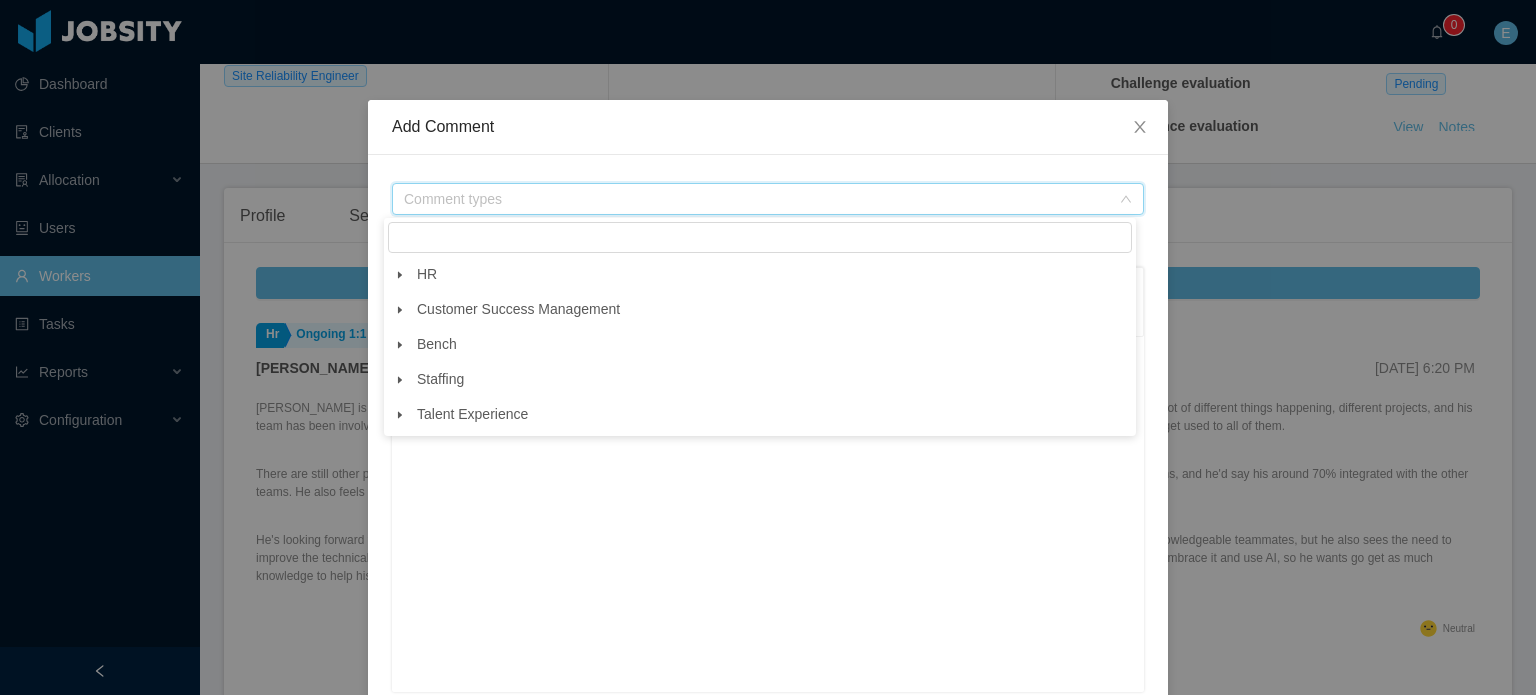 click at bounding box center [400, 415] 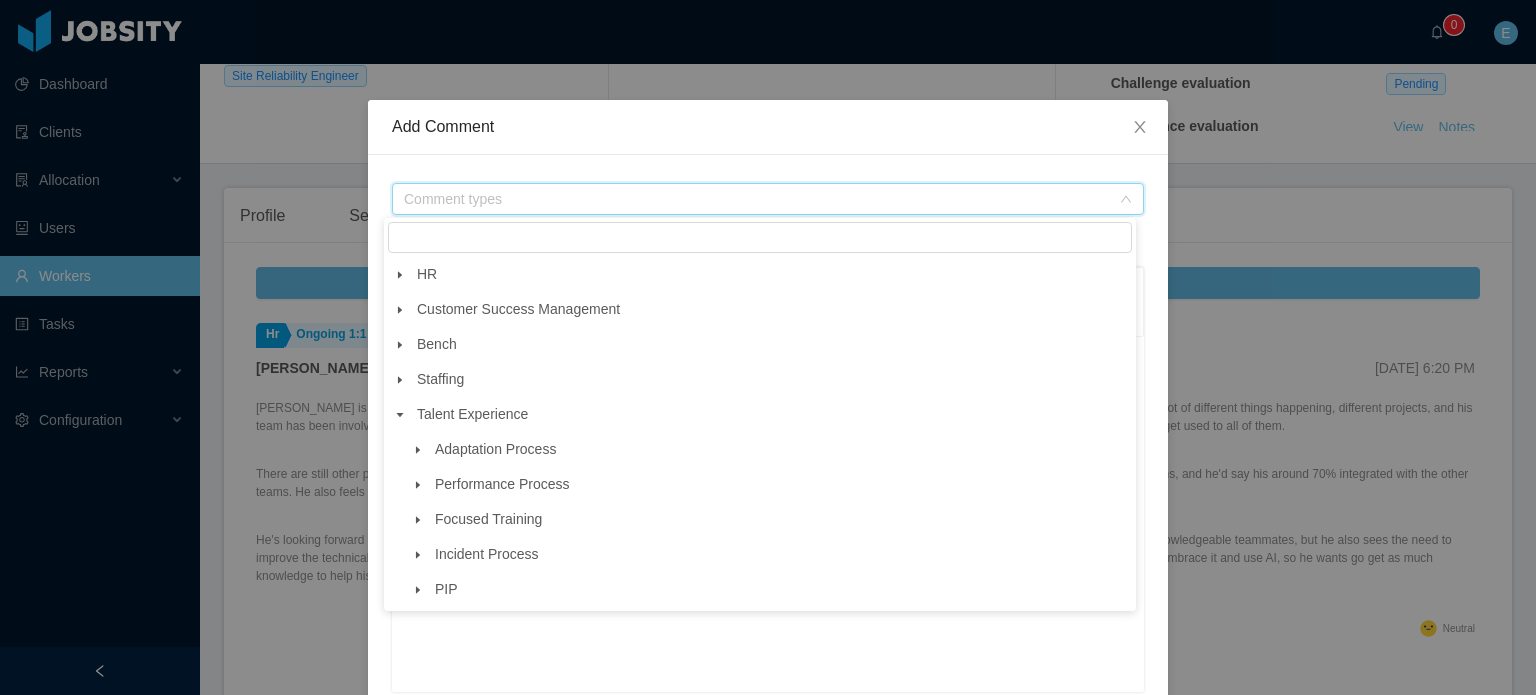 click at bounding box center [418, 485] 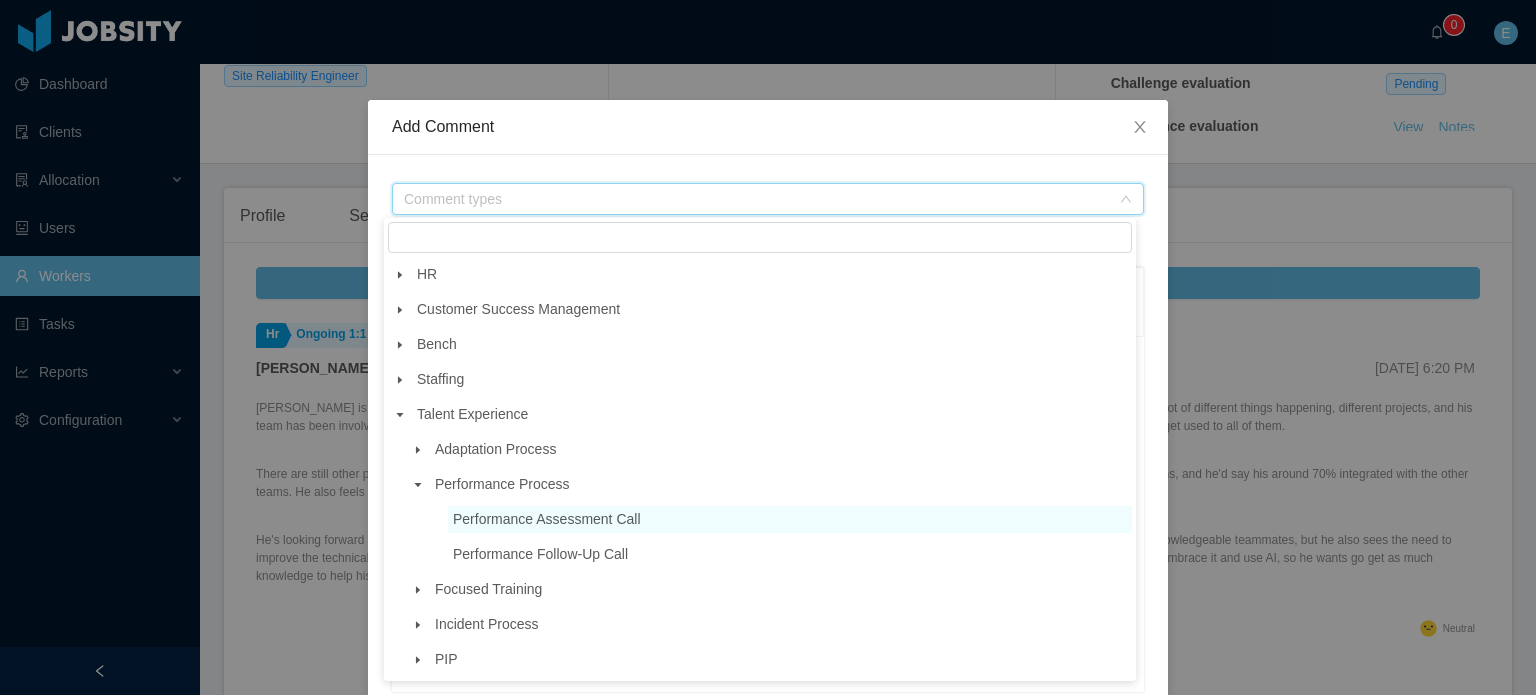 click on "Performance Assessment Call" at bounding box center (547, 519) 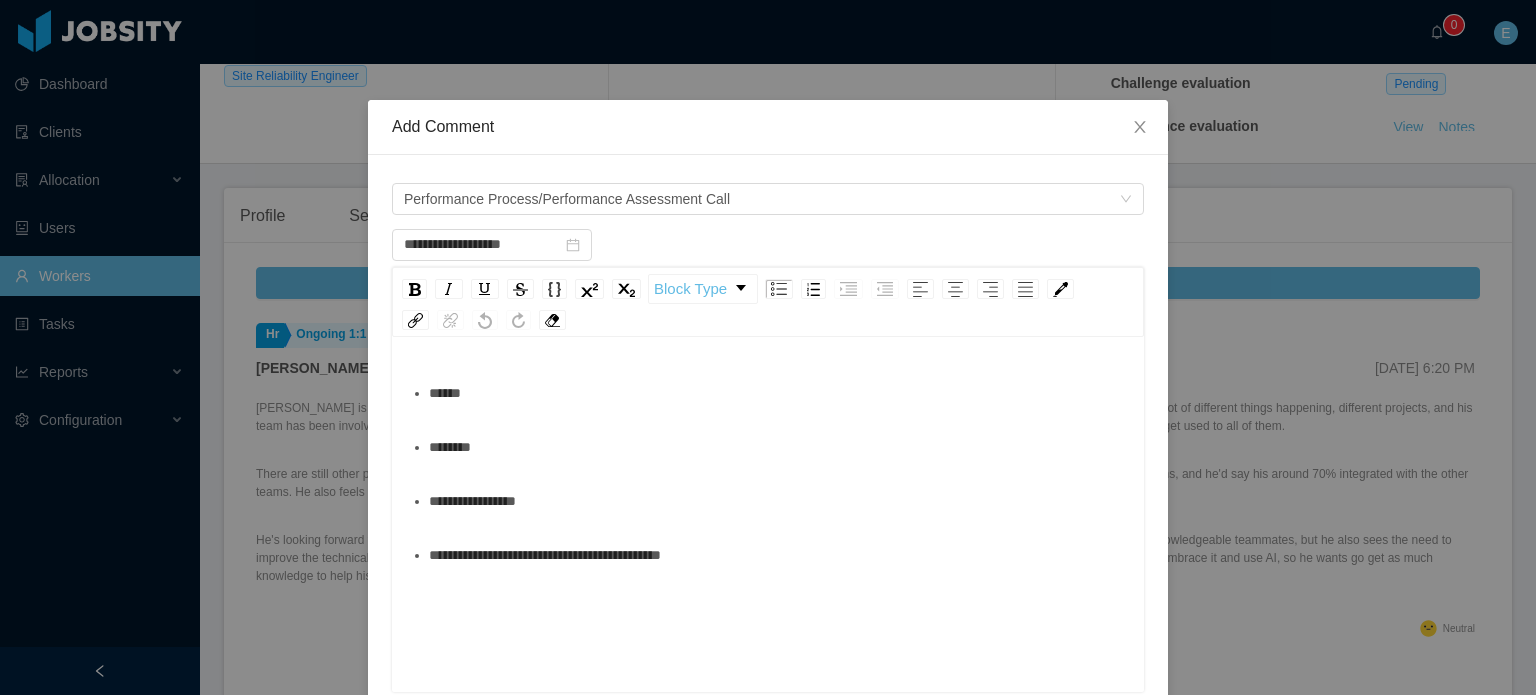 click on "********" at bounding box center [779, 447] 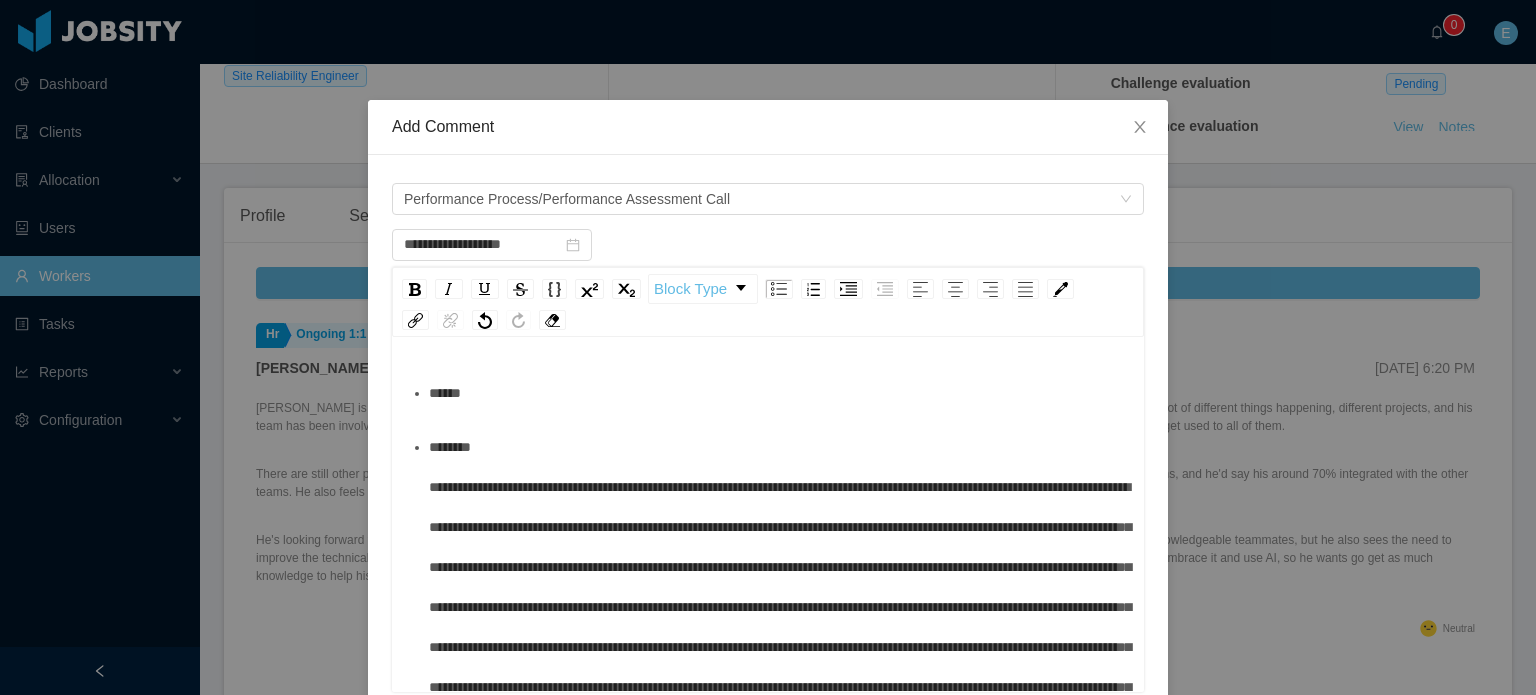 type on "**********" 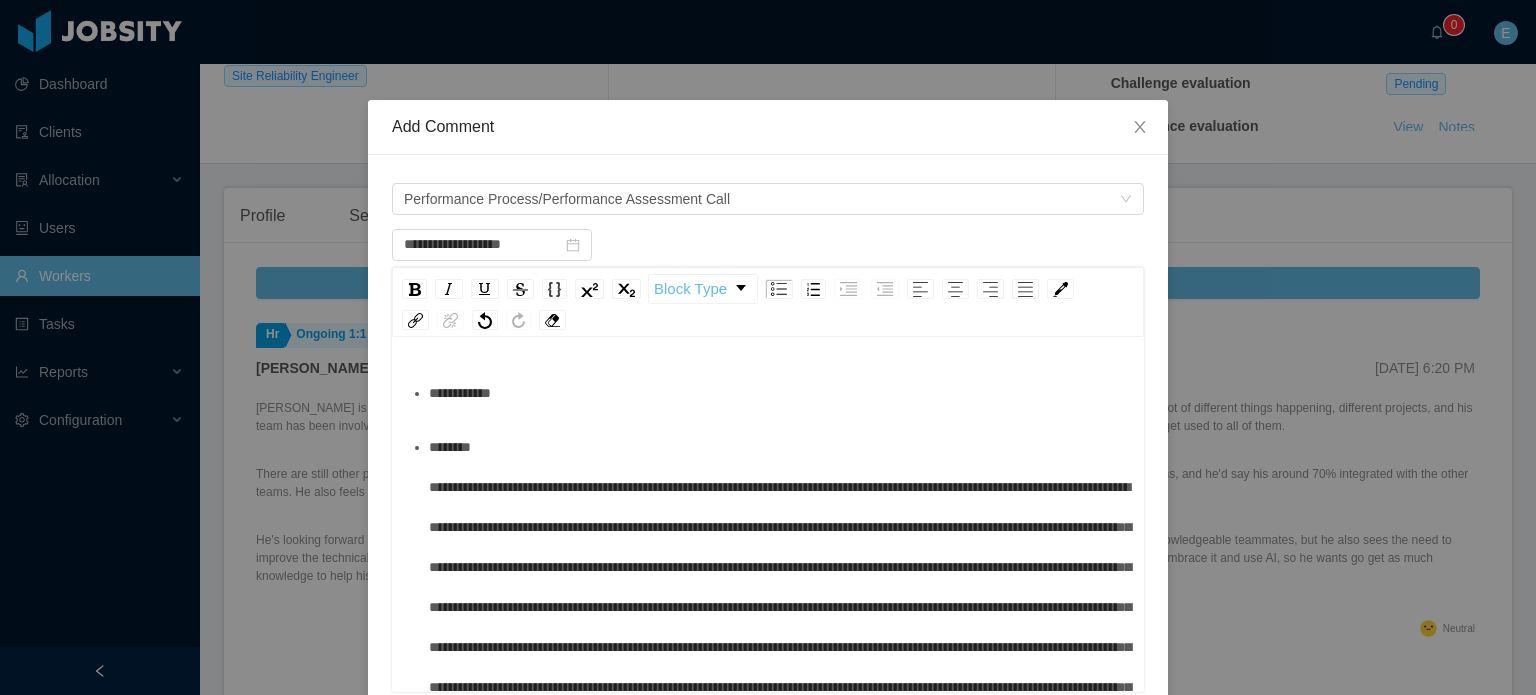 scroll, scrollTop: 43, scrollLeft: 0, axis: vertical 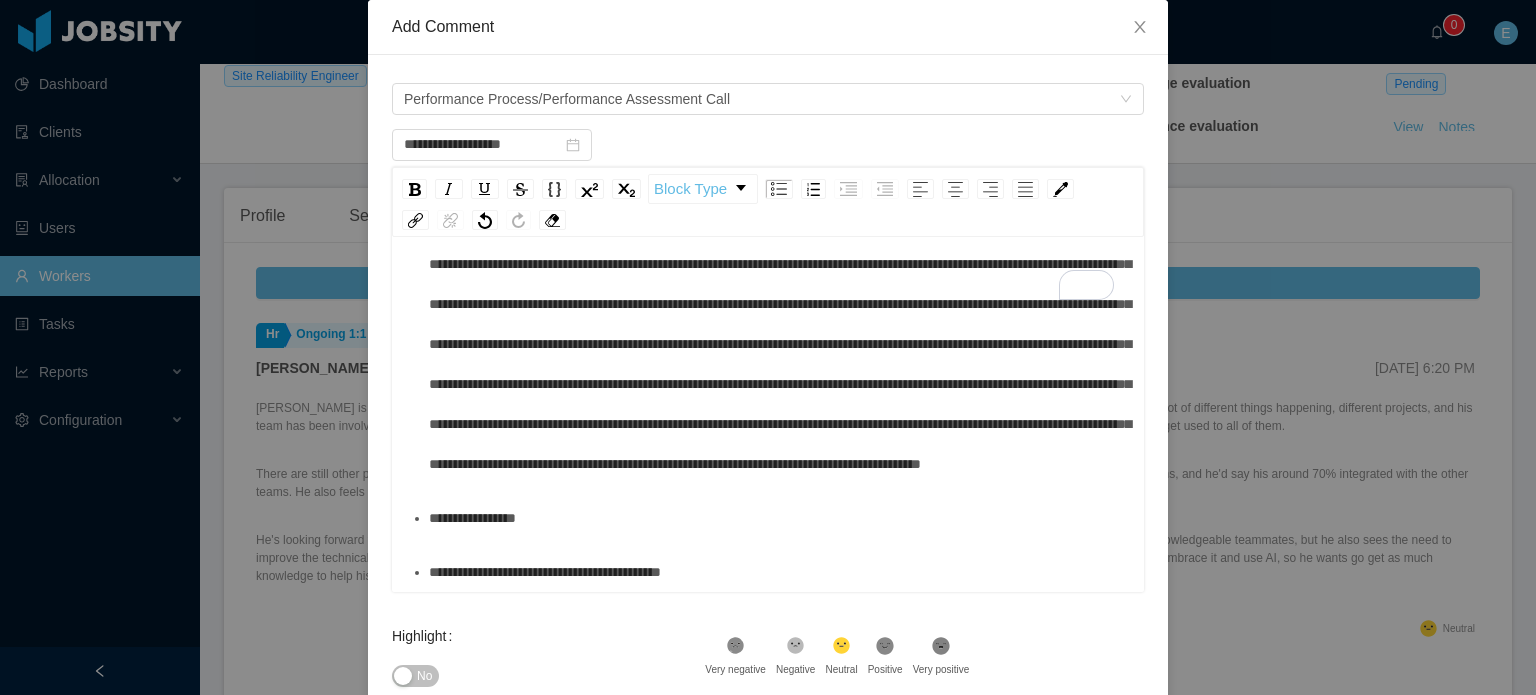 click on "**********" at bounding box center (779, 572) 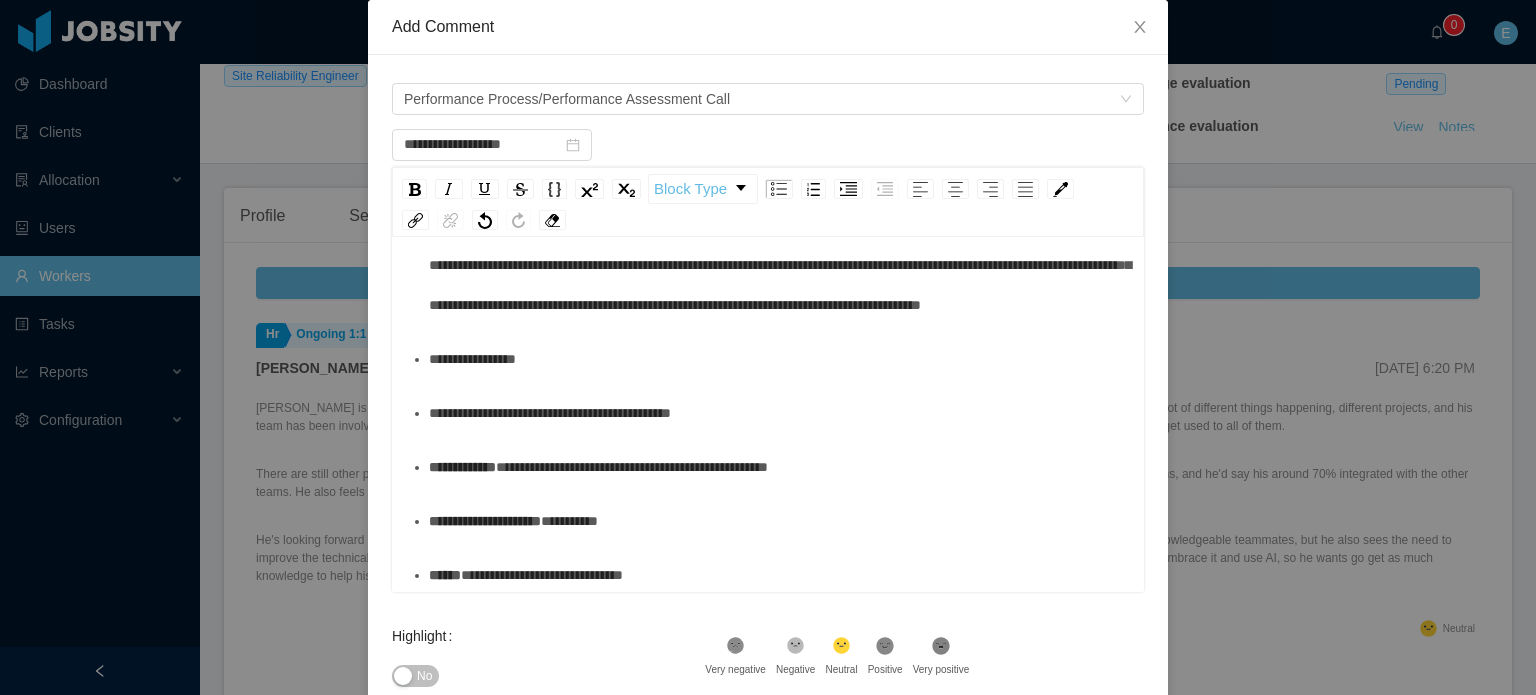 scroll, scrollTop: 521, scrollLeft: 0, axis: vertical 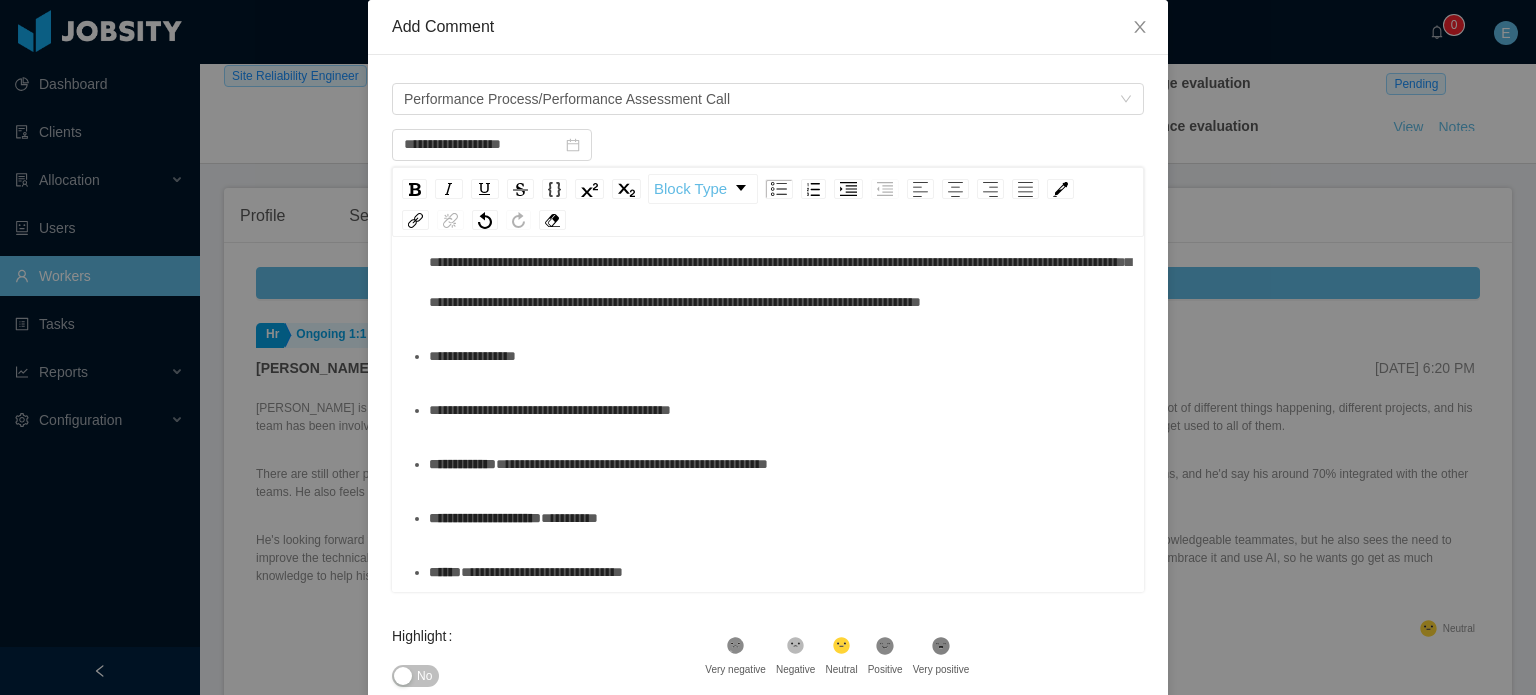 click on "**********" at bounding box center (462, 464) 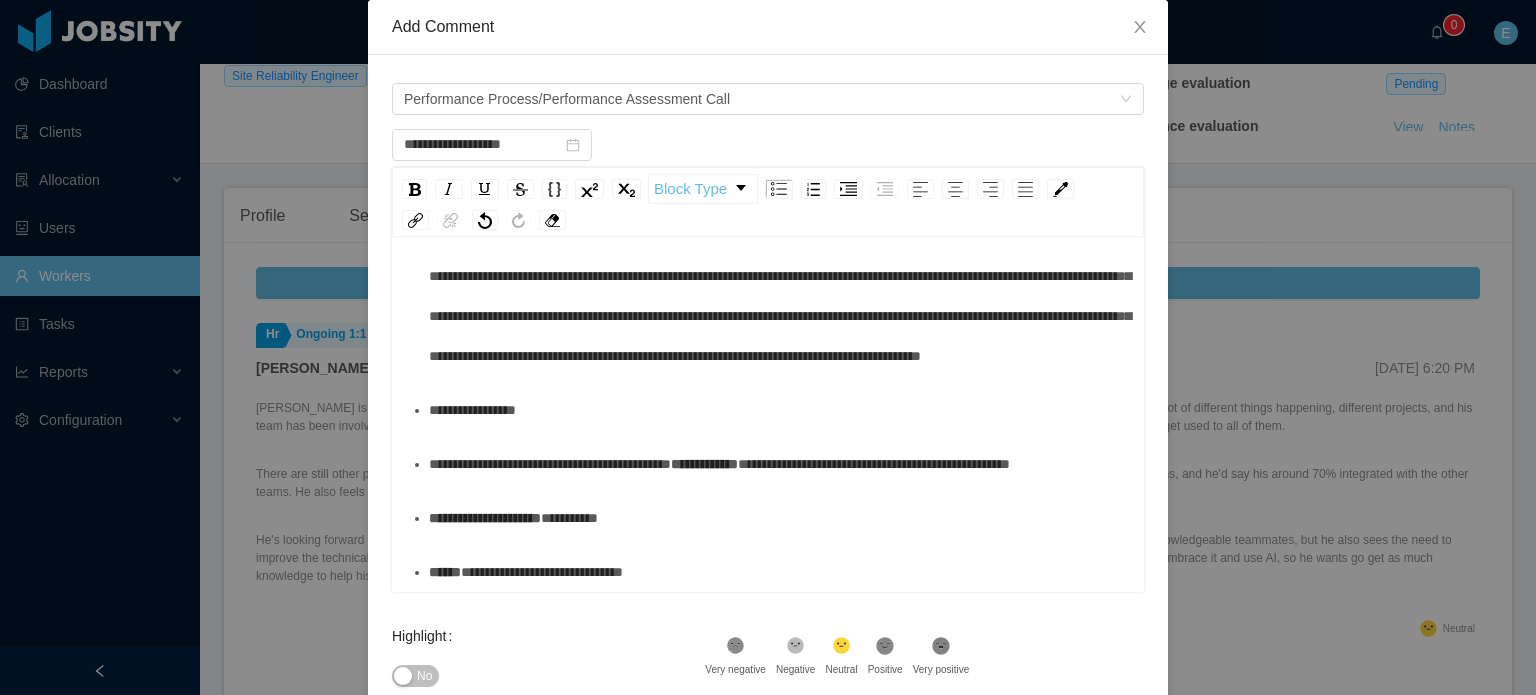 scroll, scrollTop: 630, scrollLeft: 0, axis: vertical 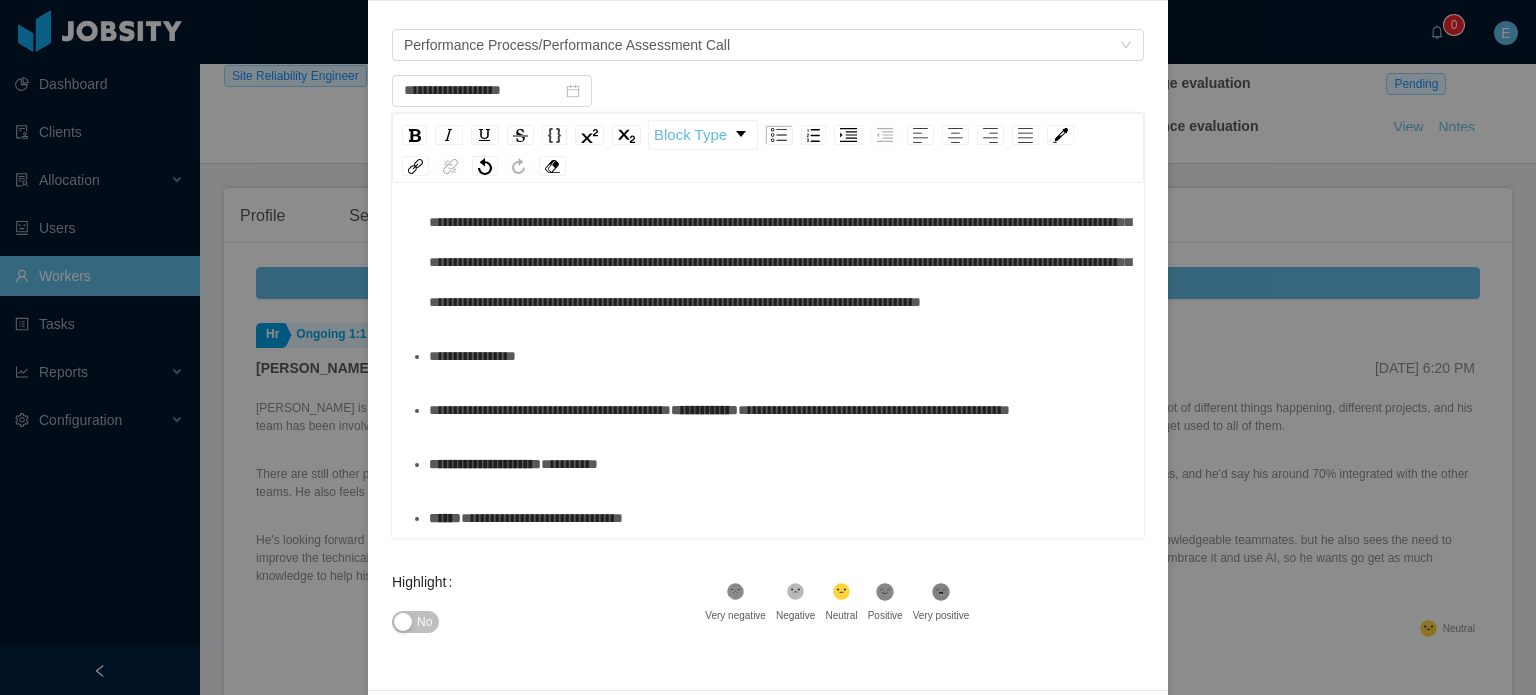 click on "**********" at bounding box center (768, 163) 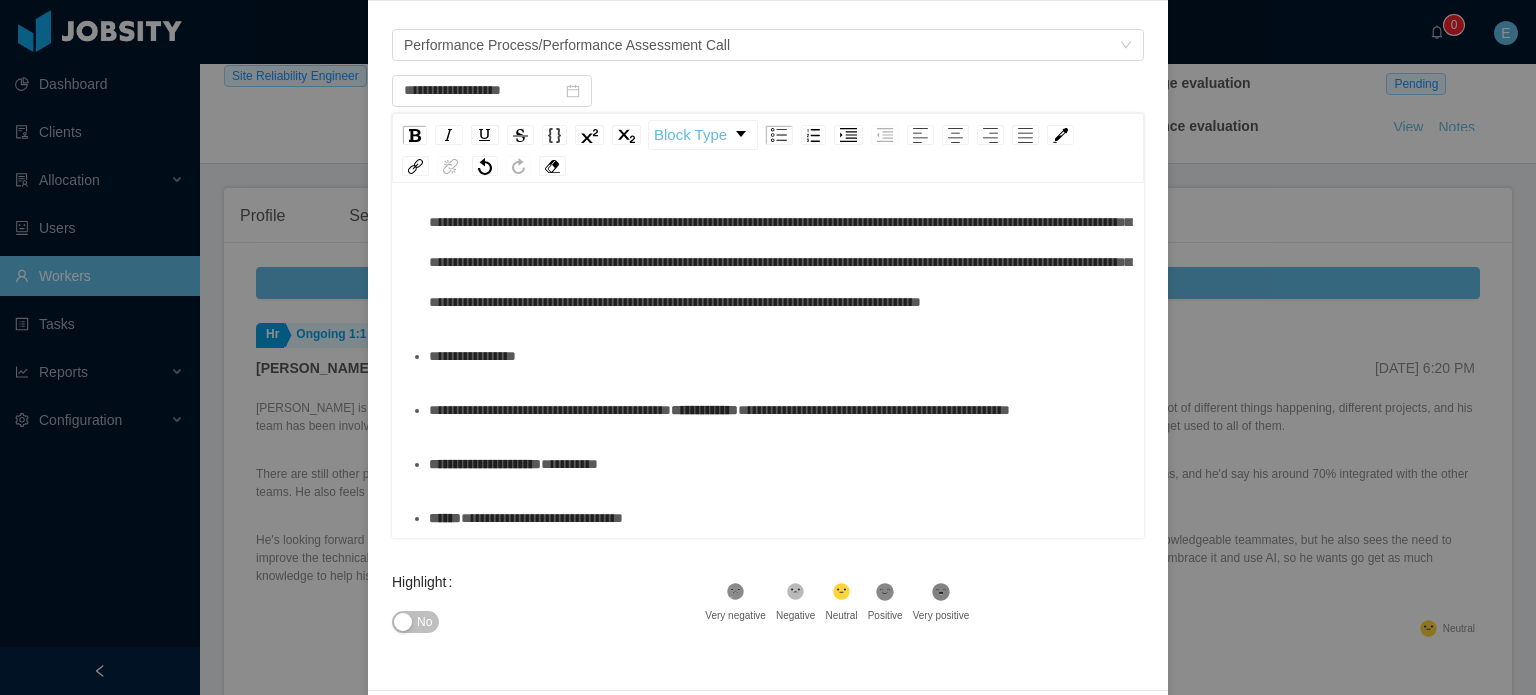 scroll, scrollTop: 616, scrollLeft: 0, axis: vertical 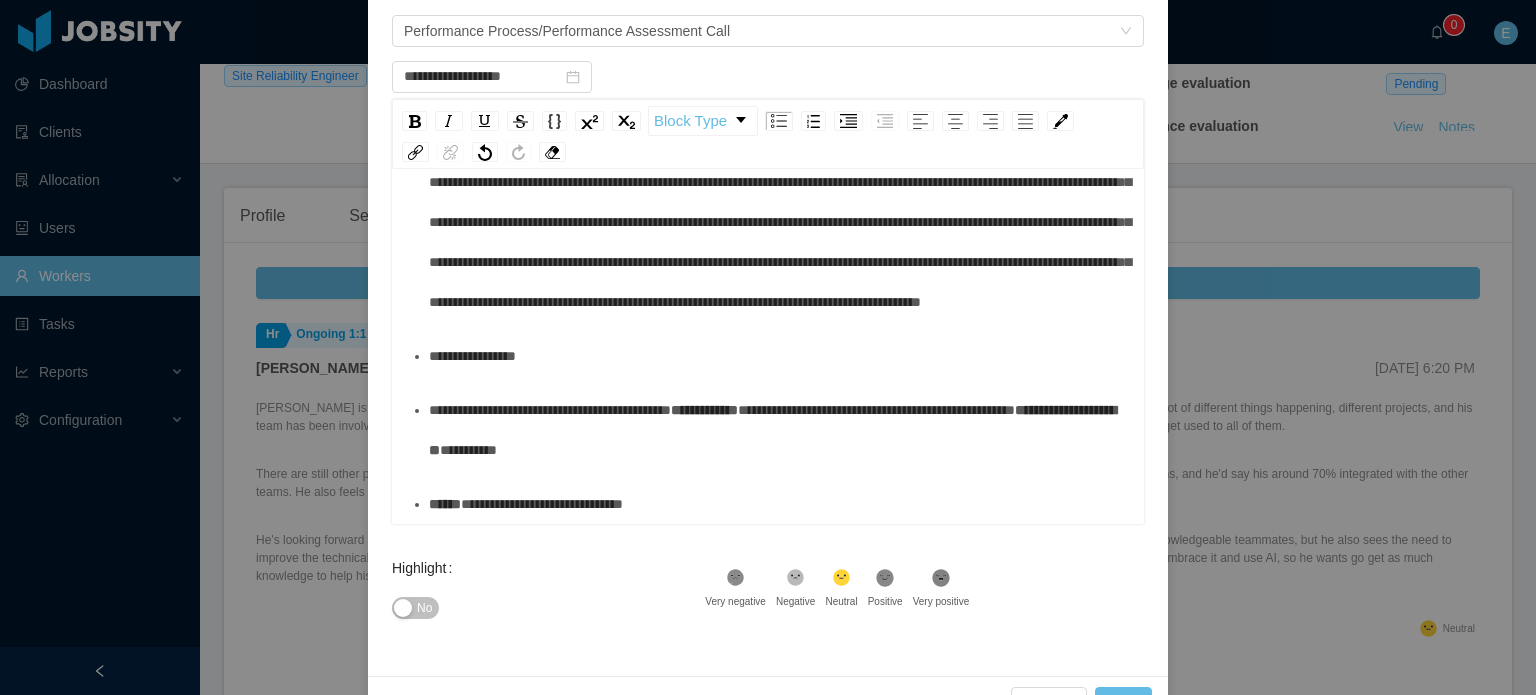 click on "**********" at bounding box center (768, 156) 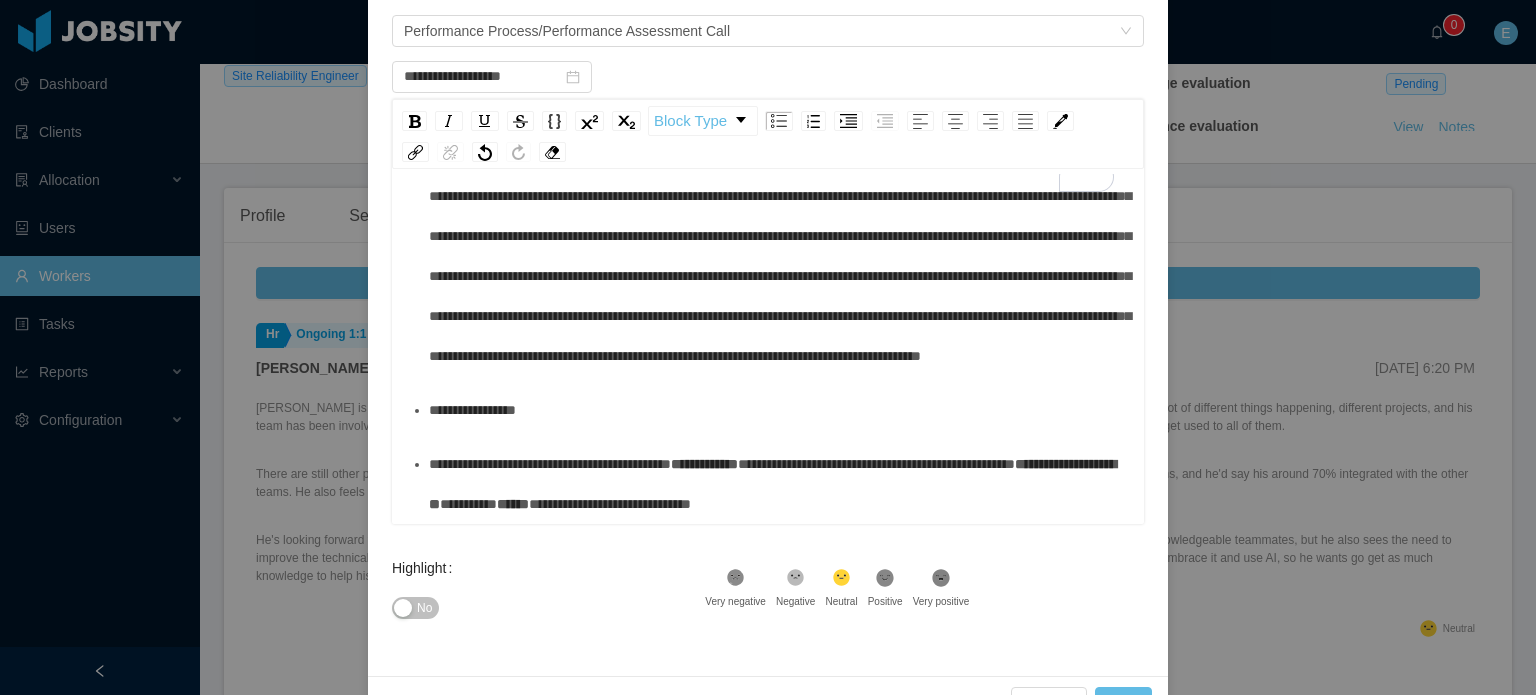 scroll, scrollTop: 562, scrollLeft: 0, axis: vertical 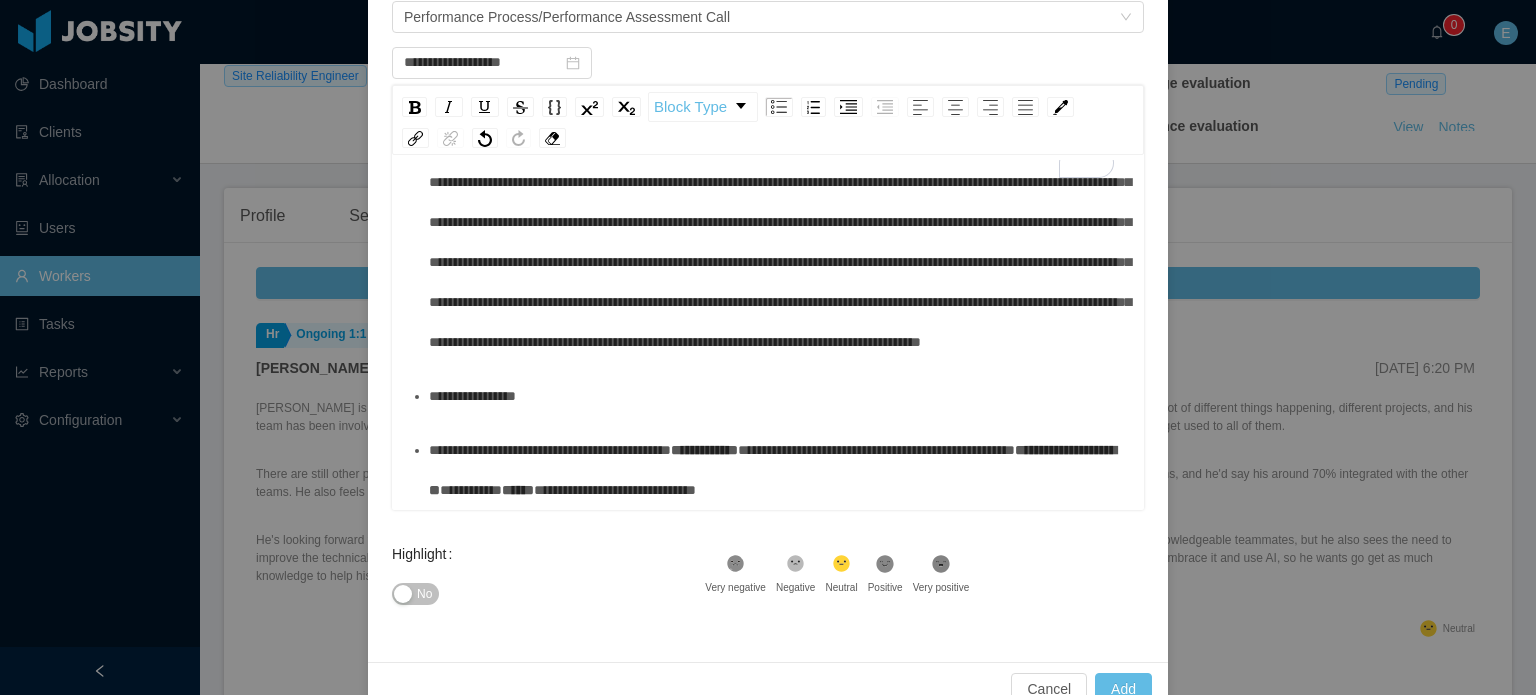click on "**********" at bounding box center [779, 396] 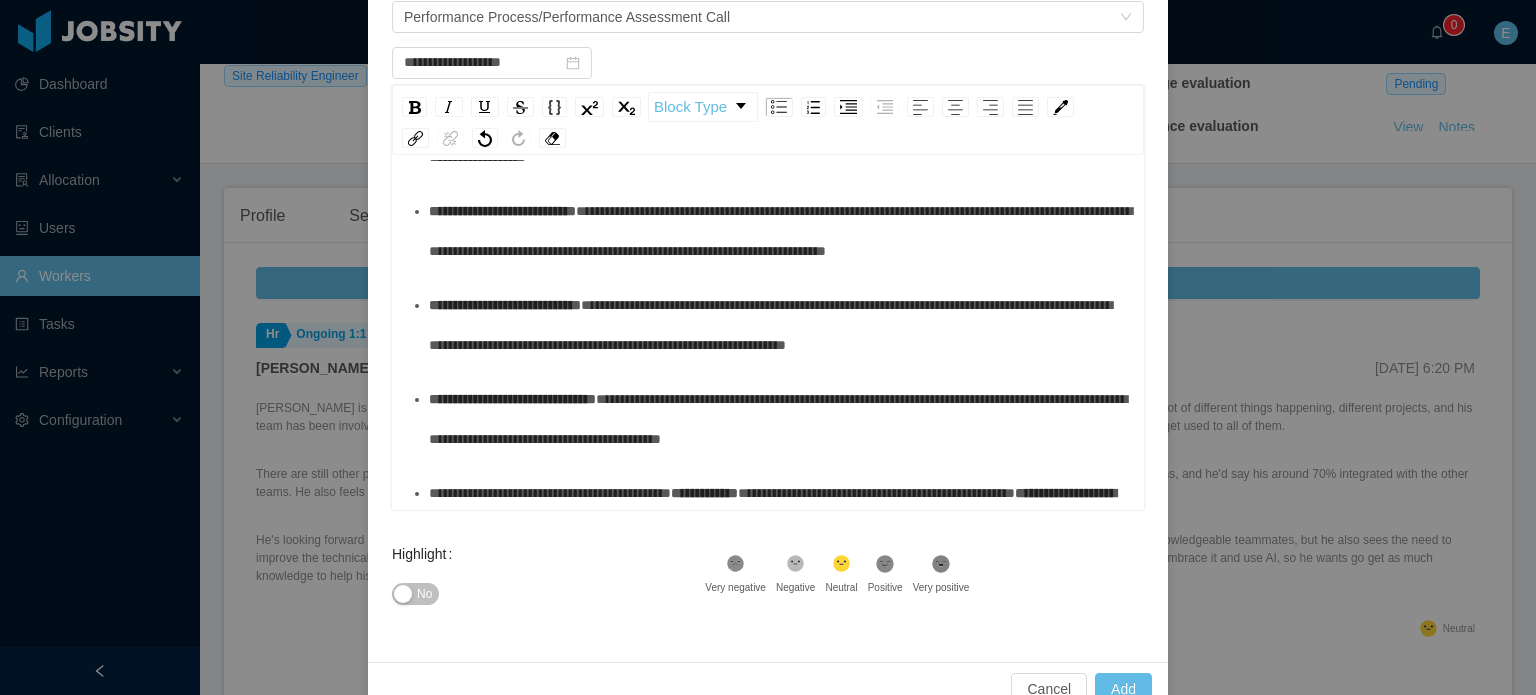 scroll, scrollTop: 644, scrollLeft: 0, axis: vertical 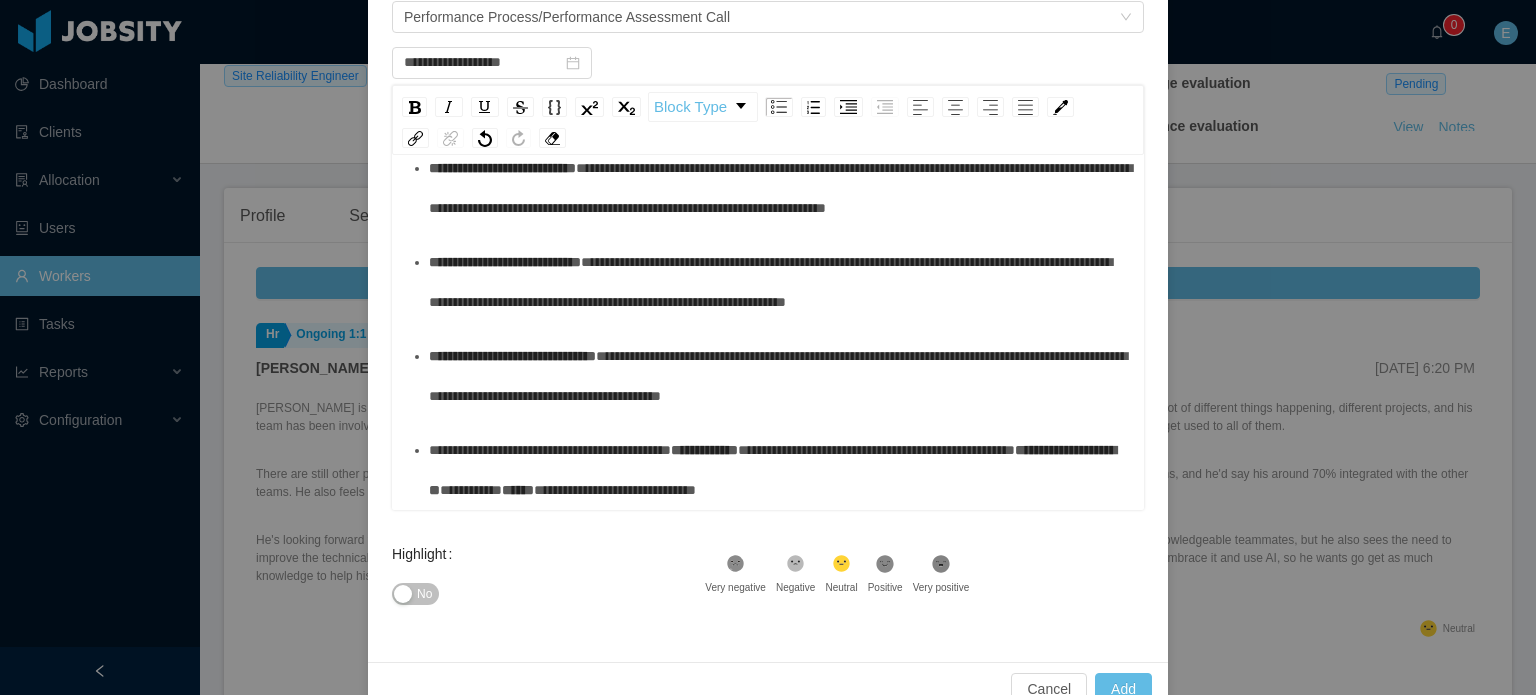 click on "**********" at bounding box center [502, 168] 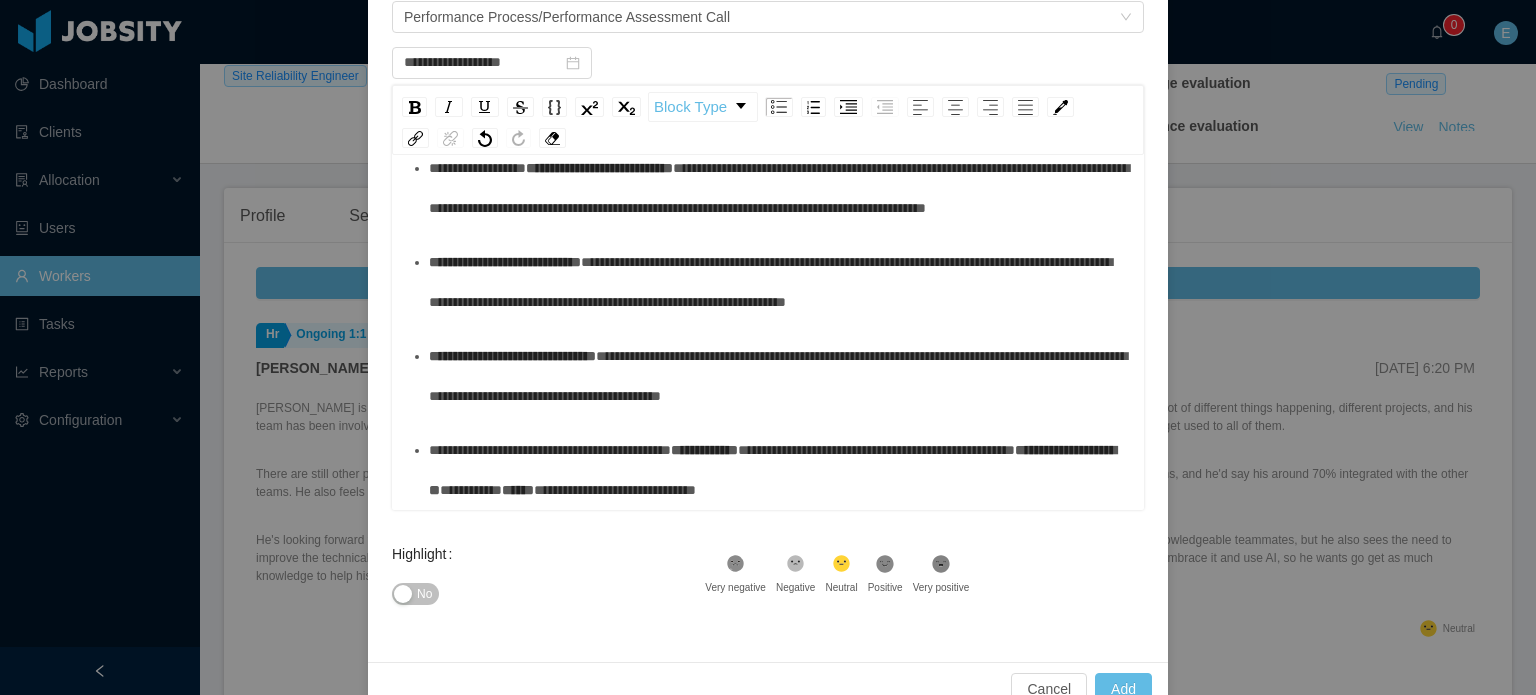 click on "**********" at bounding box center [505, 262] 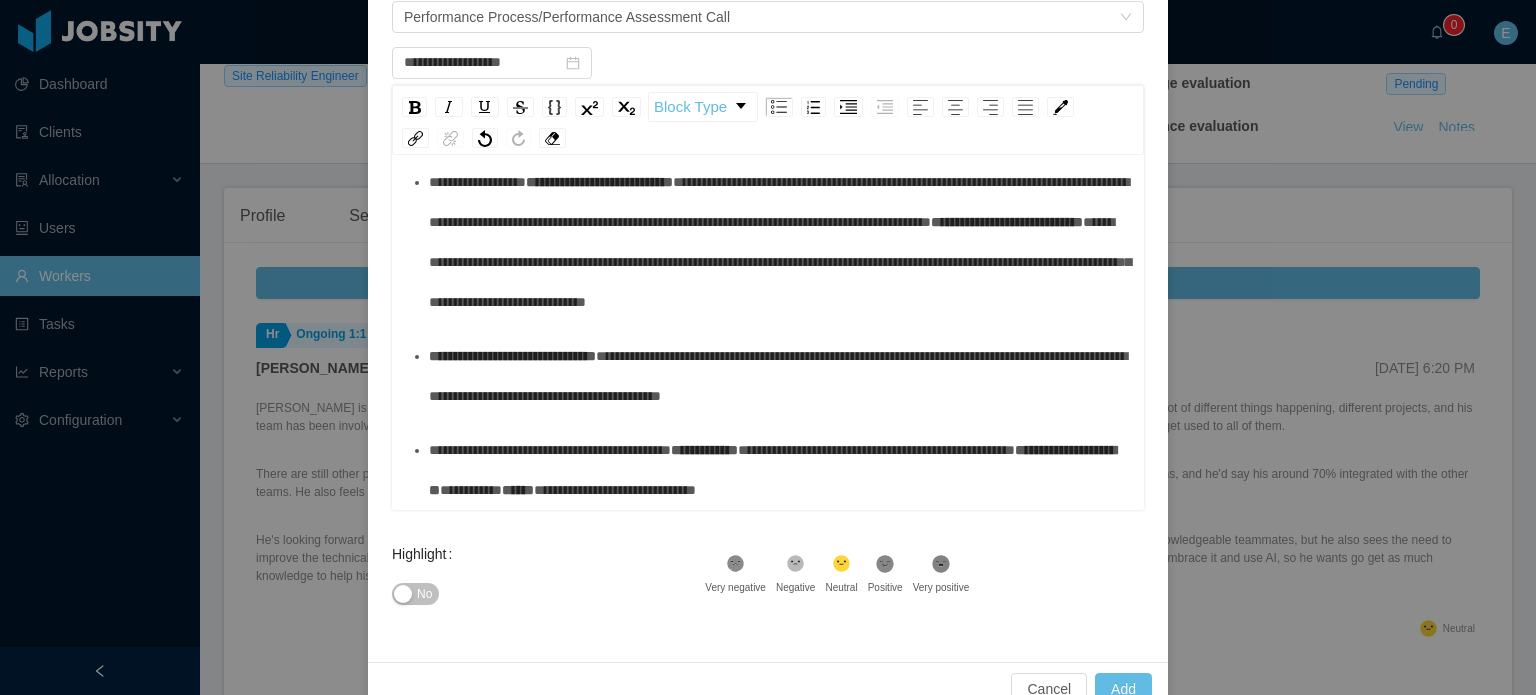 click on "**********" at bounding box center [768, 62] 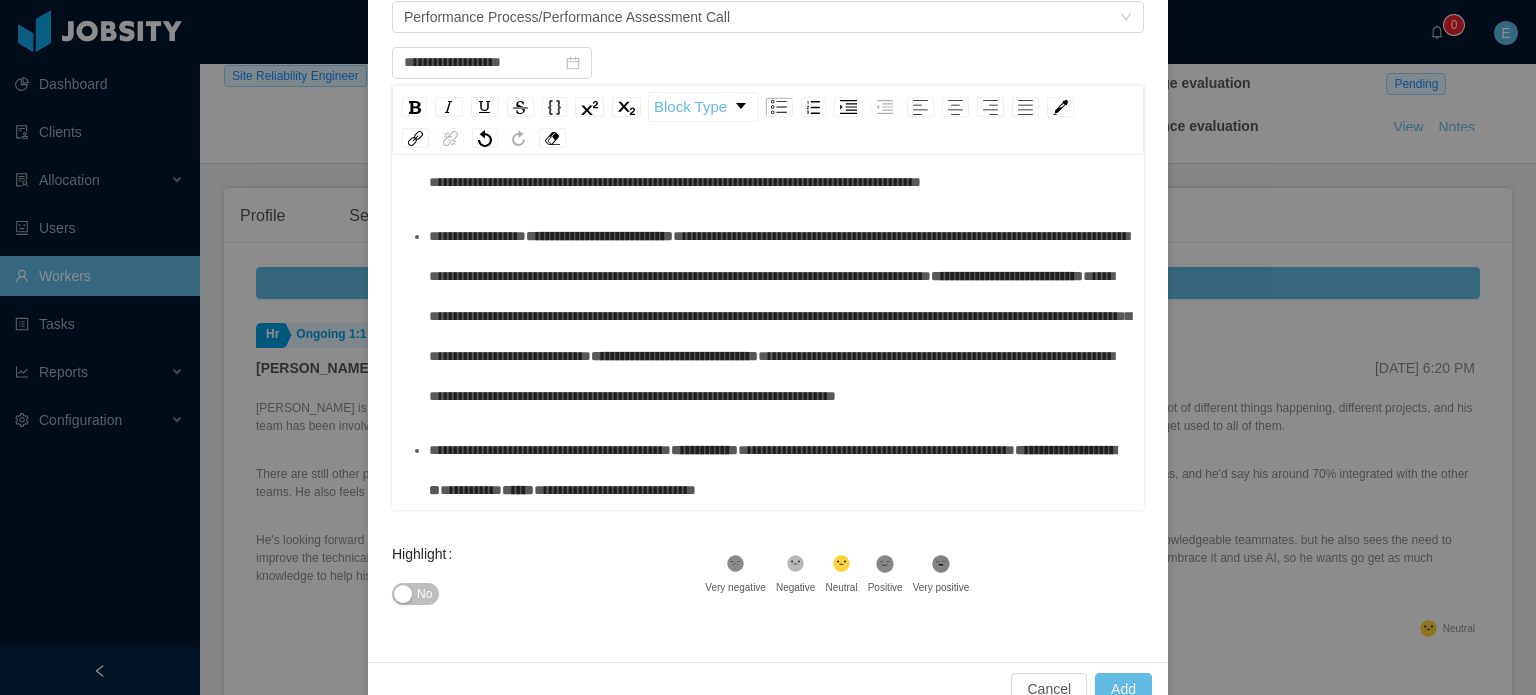 scroll, scrollTop: 740, scrollLeft: 0, axis: vertical 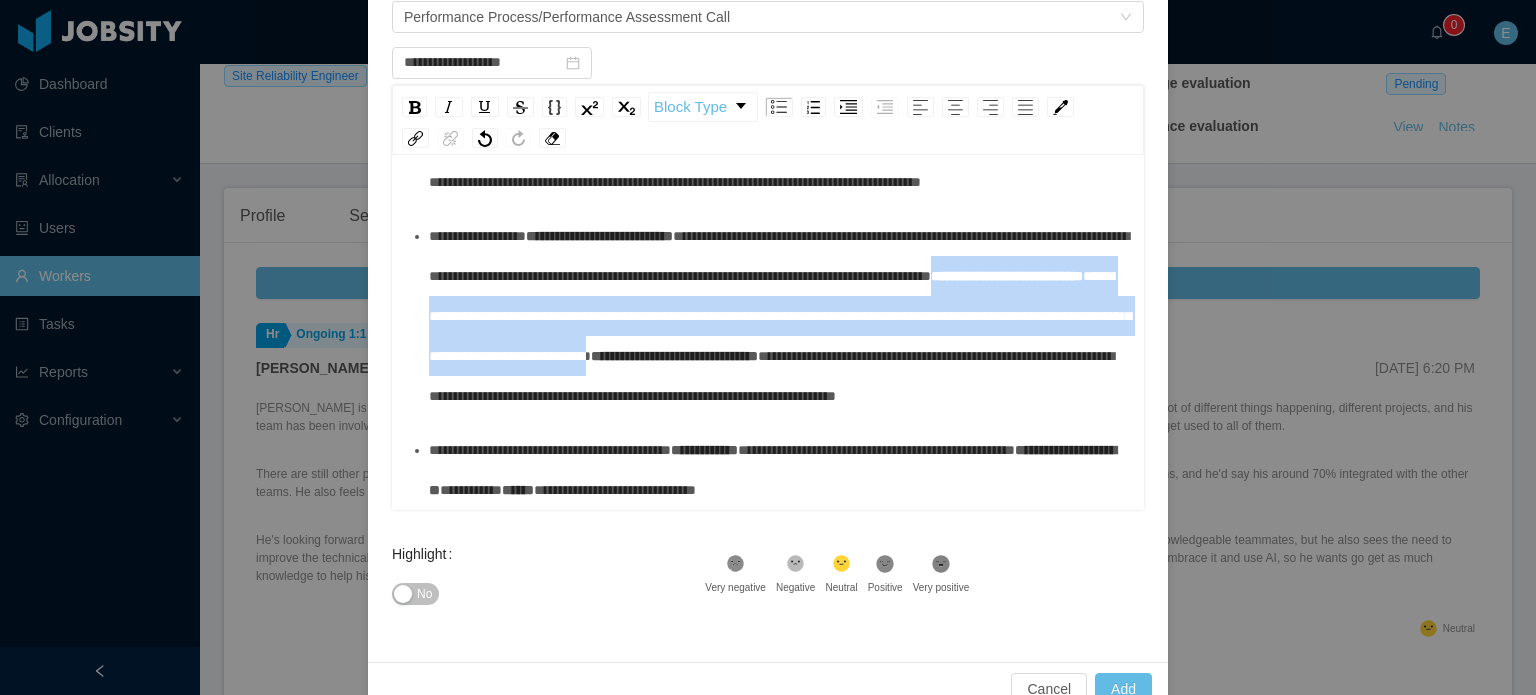 drag, startPoint x: 420, startPoint y: 371, endPoint x: 1071, endPoint y: 411, distance: 652.2277 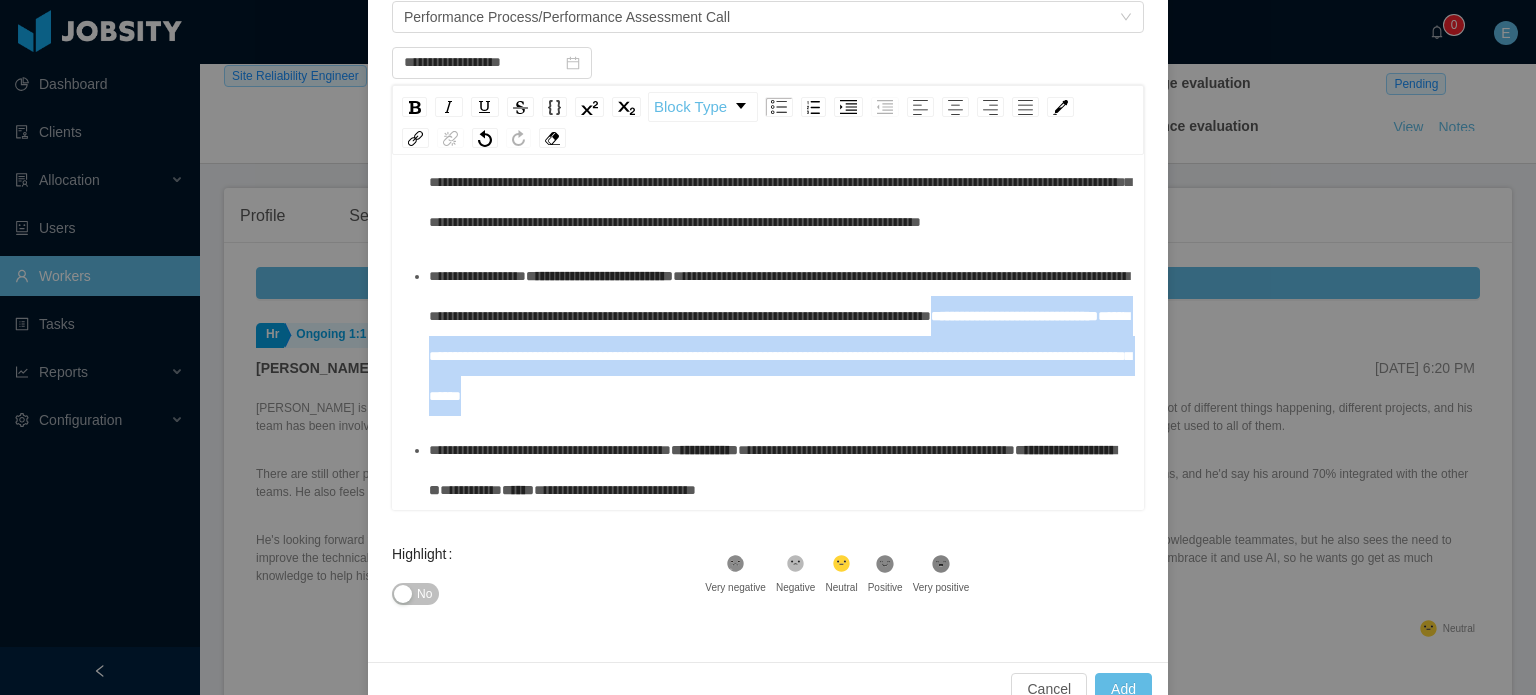drag, startPoint x: 915, startPoint y: 422, endPoint x: 418, endPoint y: 391, distance: 497.96585 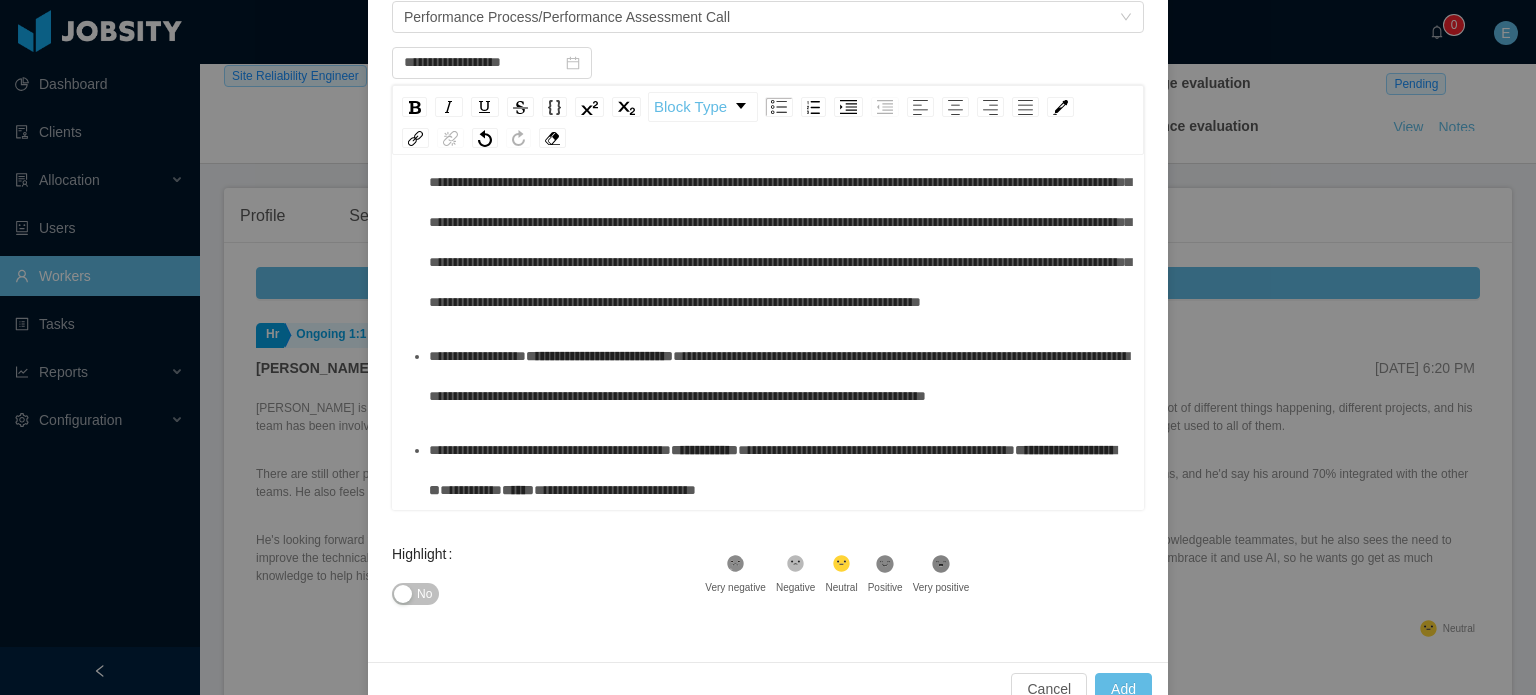 scroll, scrollTop: 652, scrollLeft: 0, axis: vertical 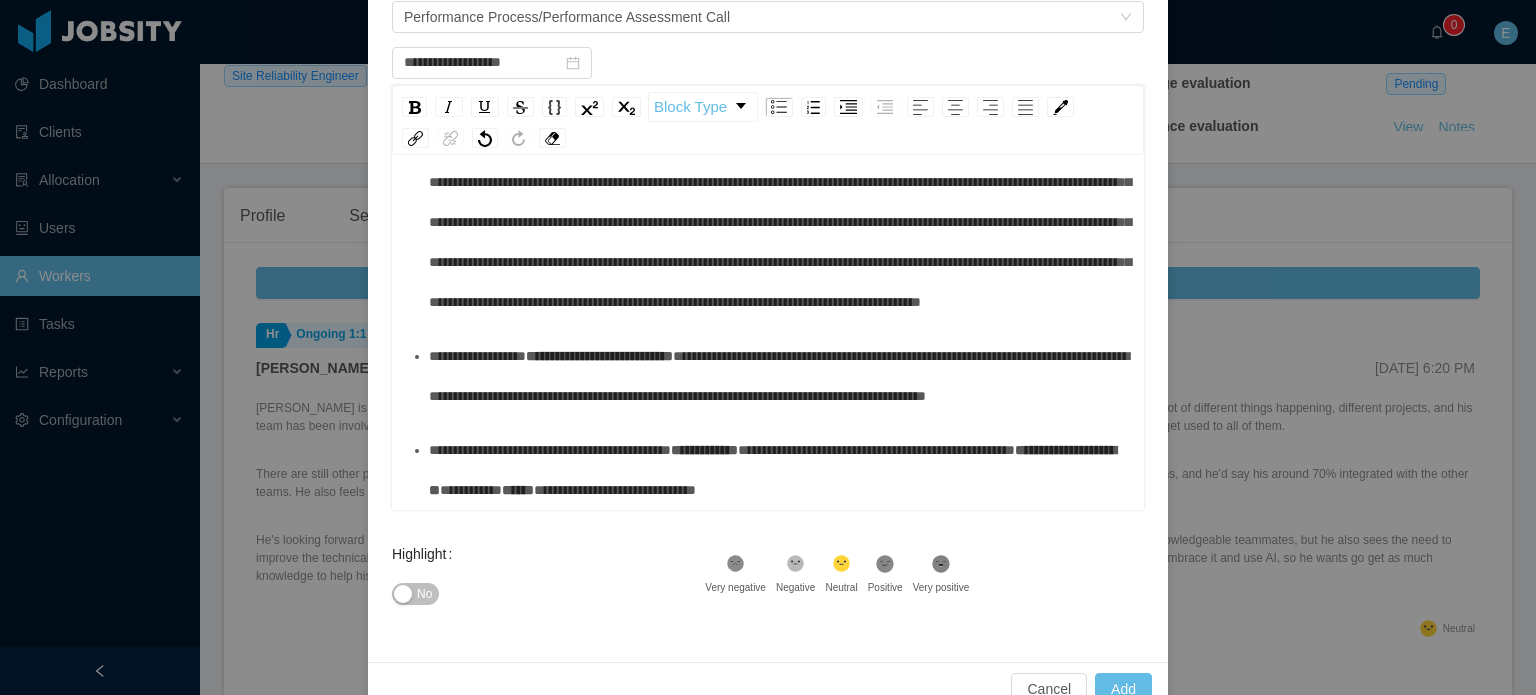 click on ".st1{fill:#222}" at bounding box center [941, 567] 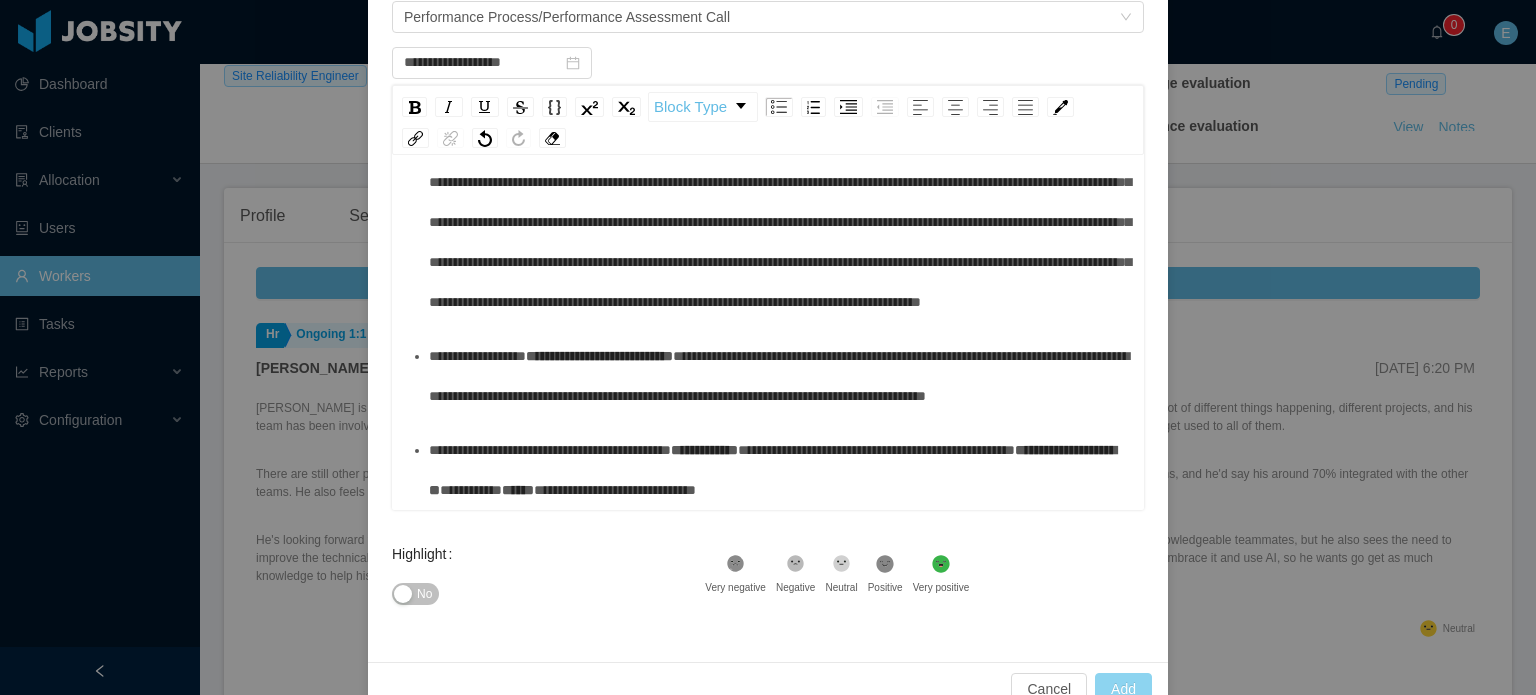 click on "Add" at bounding box center (1123, 689) 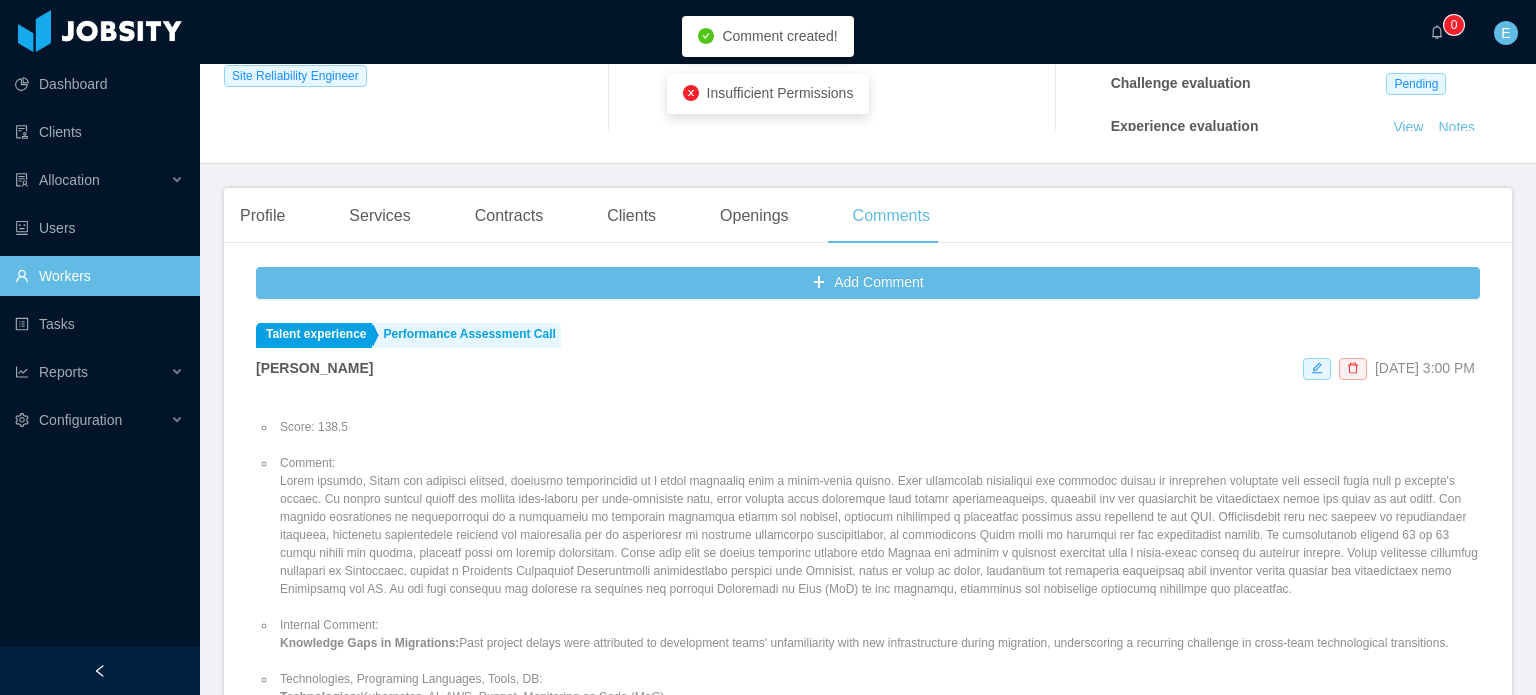 click on "Comment:" at bounding box center (878, 526) 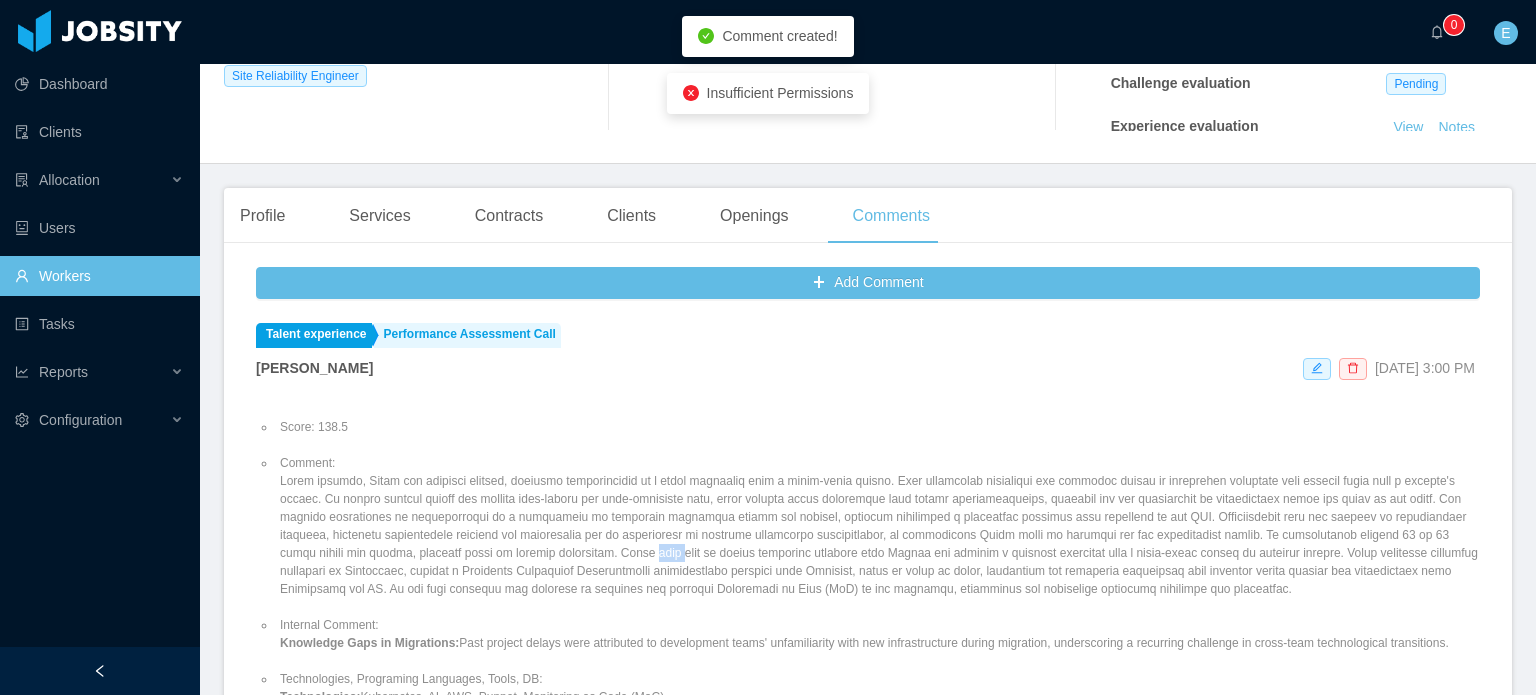 click on "Comment:" at bounding box center [878, 526] 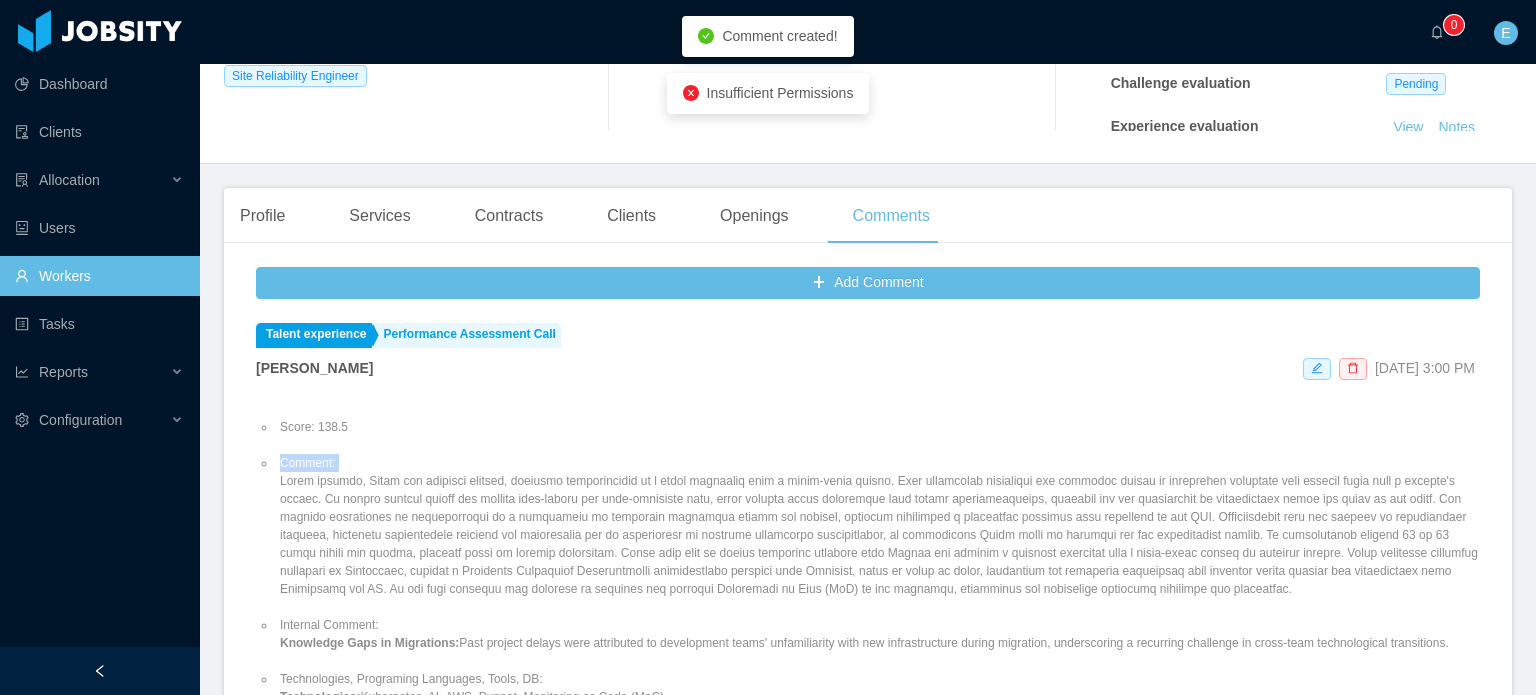 click on "Comment:" at bounding box center (878, 526) 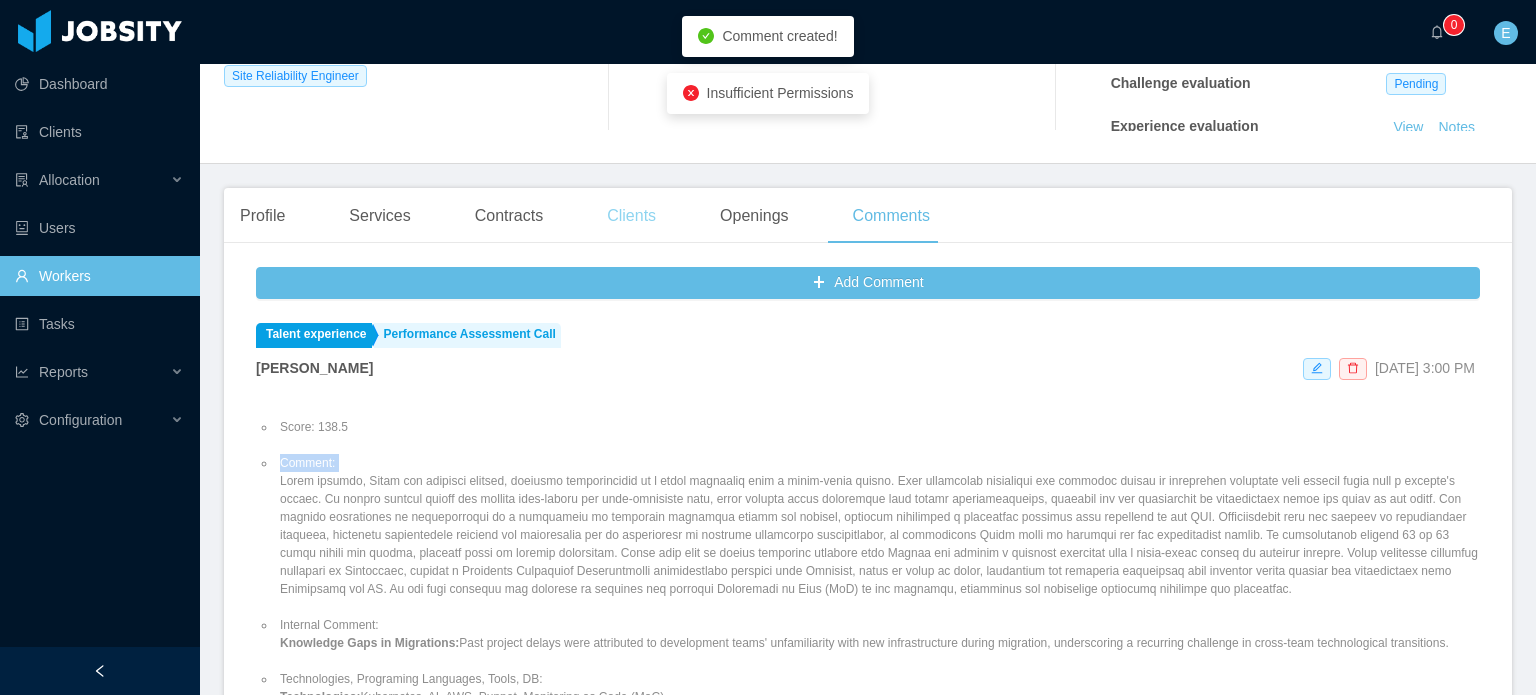 copy on "Comment:" 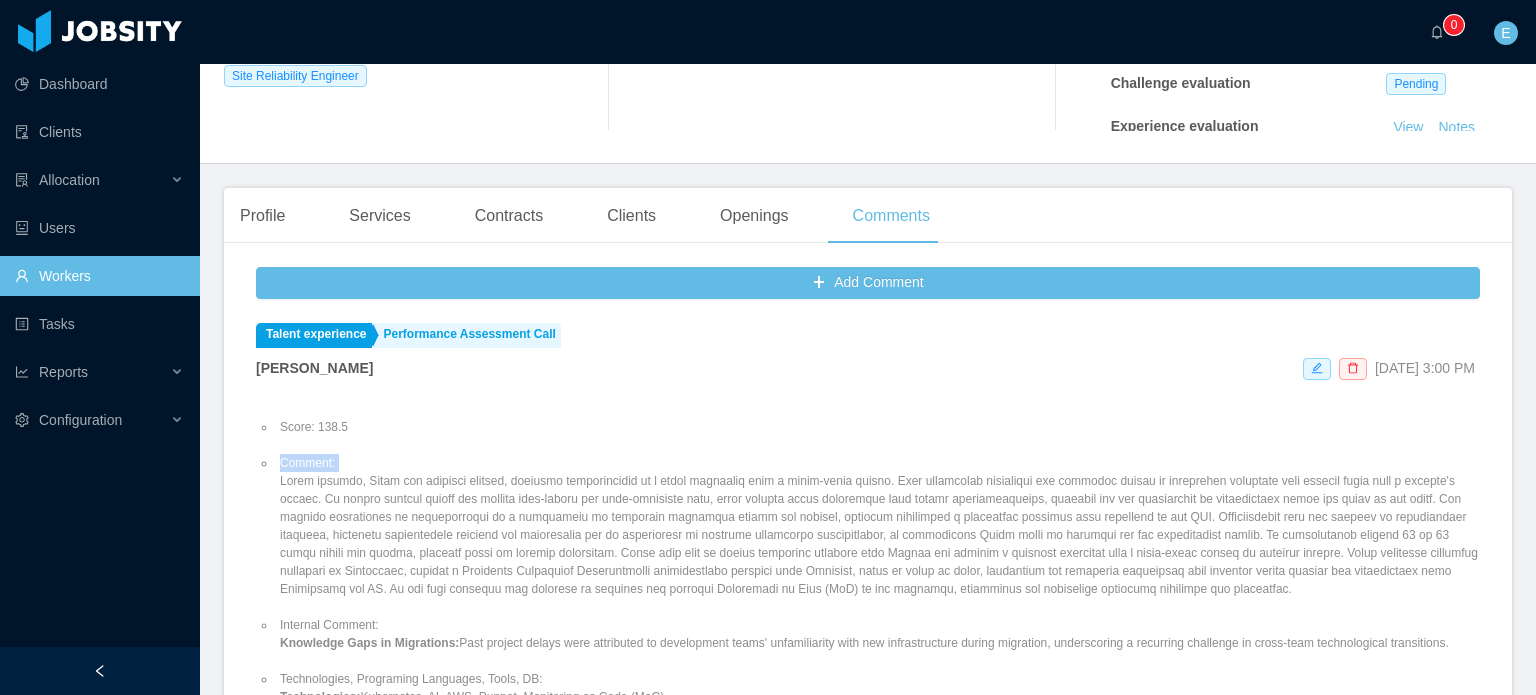click on "Comment:" at bounding box center [878, 526] 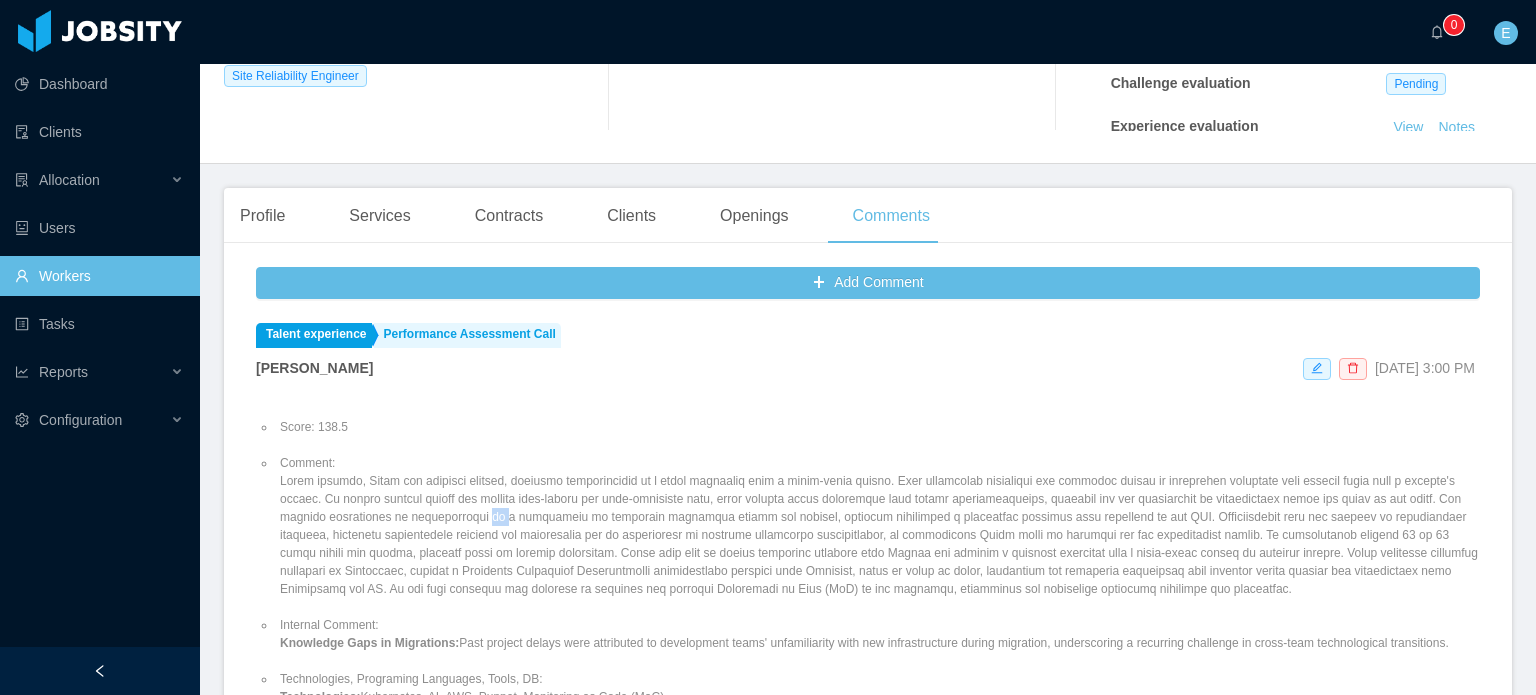 click on "Comment:" at bounding box center [878, 526] 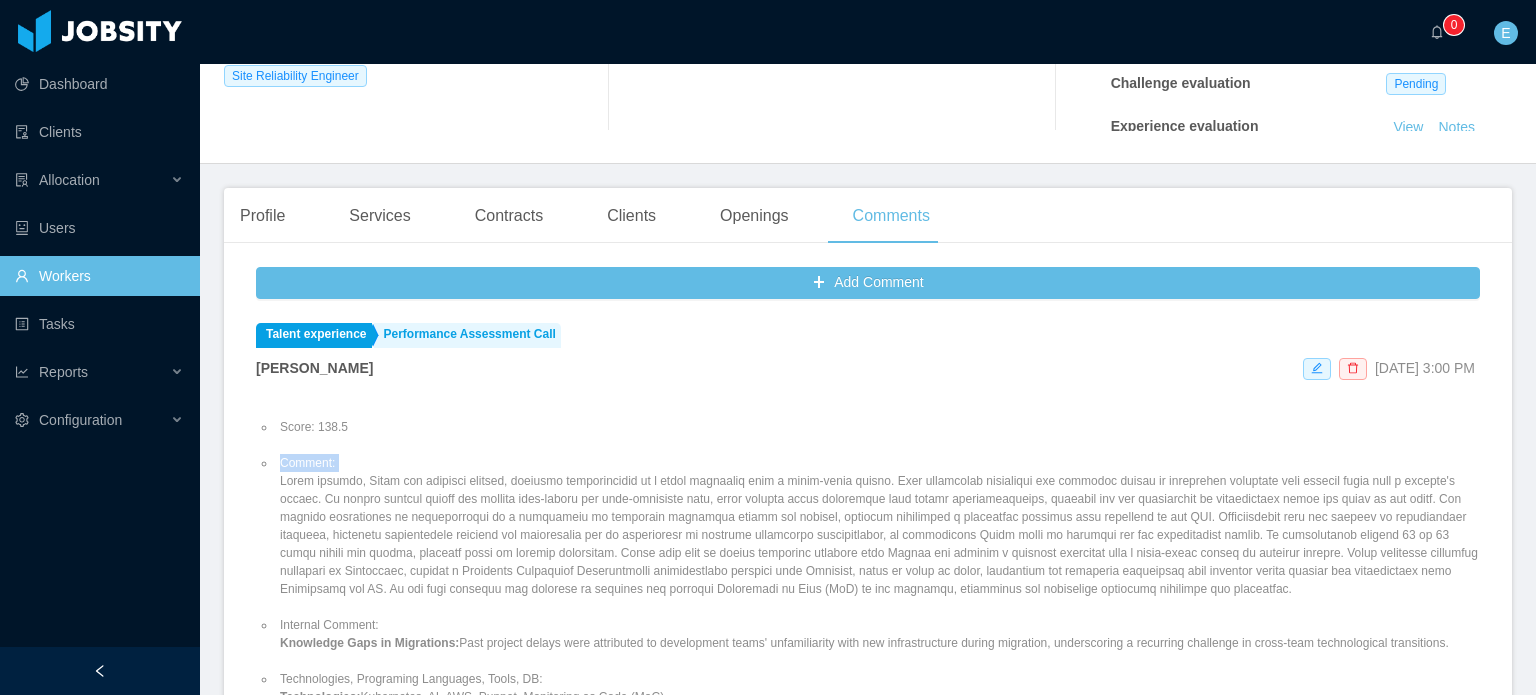click on "Comment:" at bounding box center (878, 526) 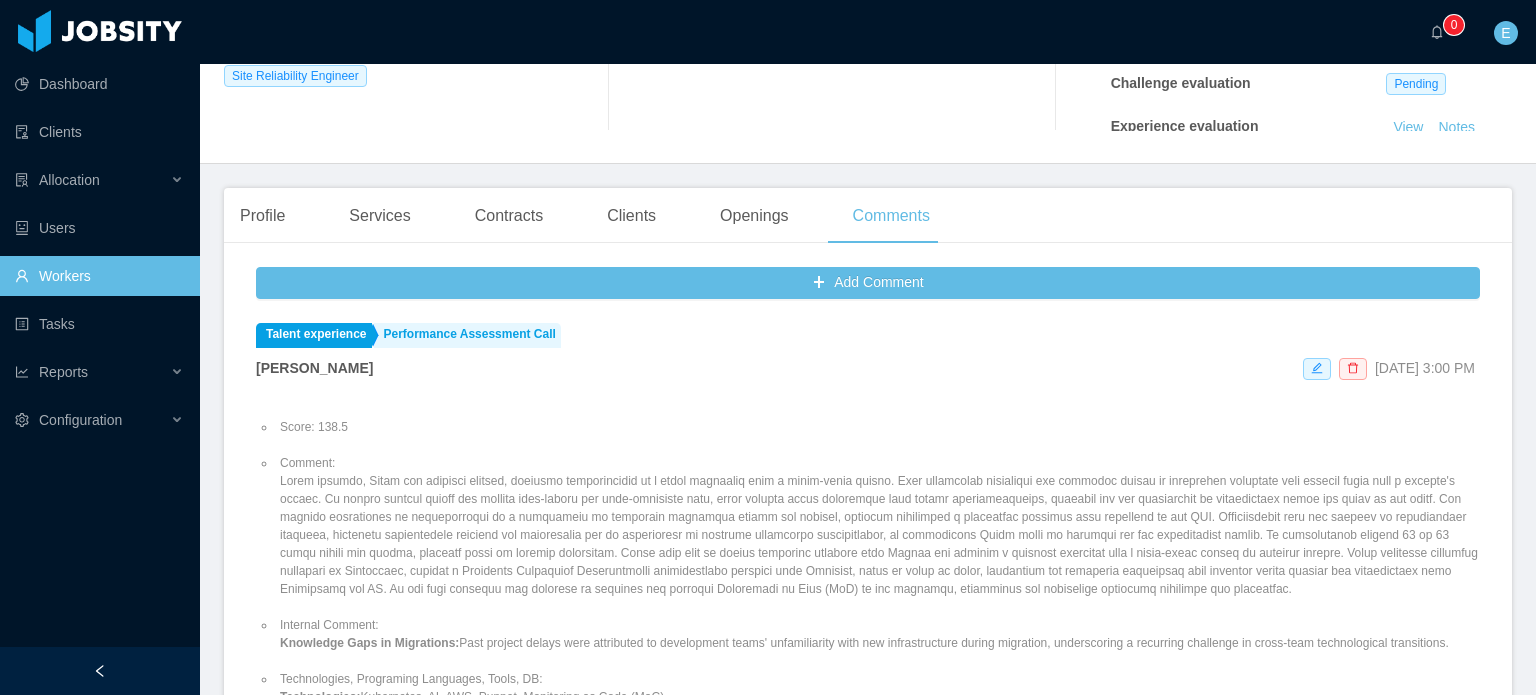 click on "Comment:" at bounding box center [878, 526] 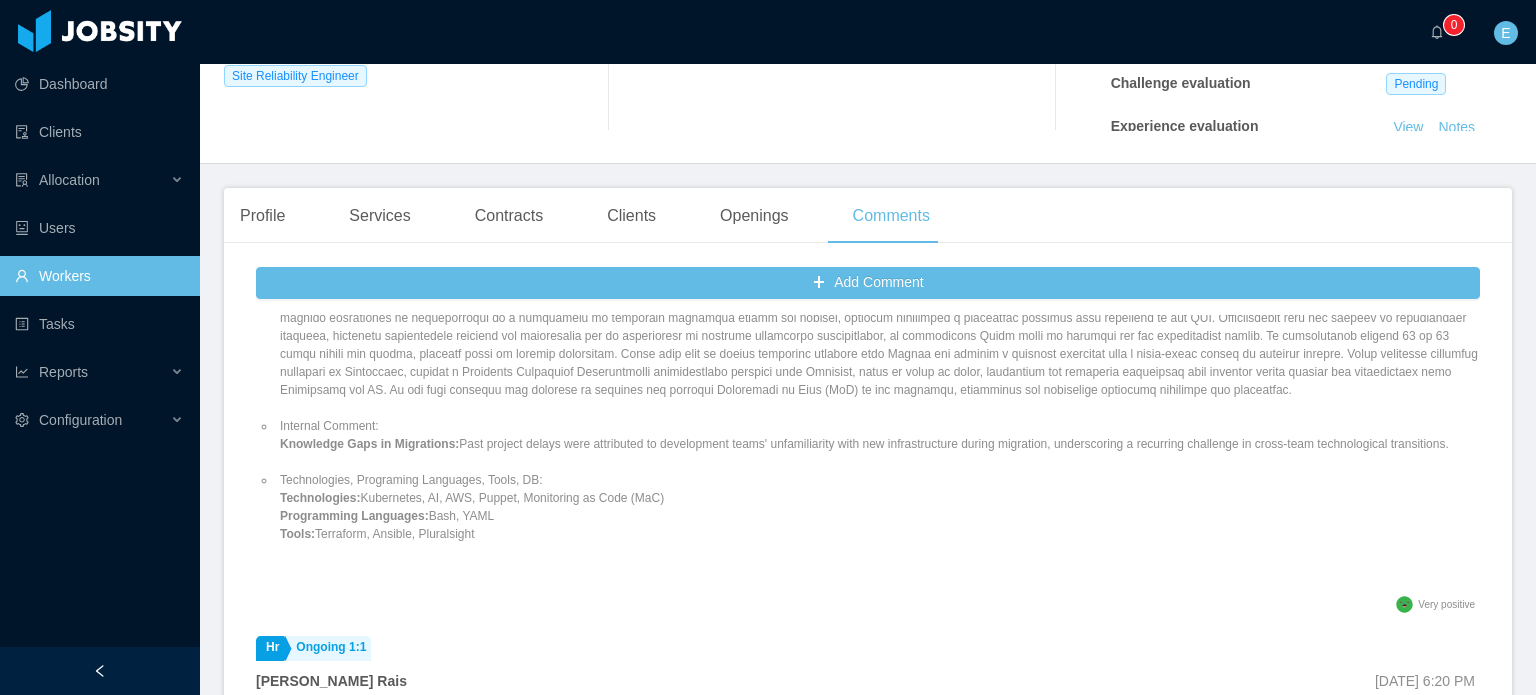 scroll, scrollTop: 200, scrollLeft: 0, axis: vertical 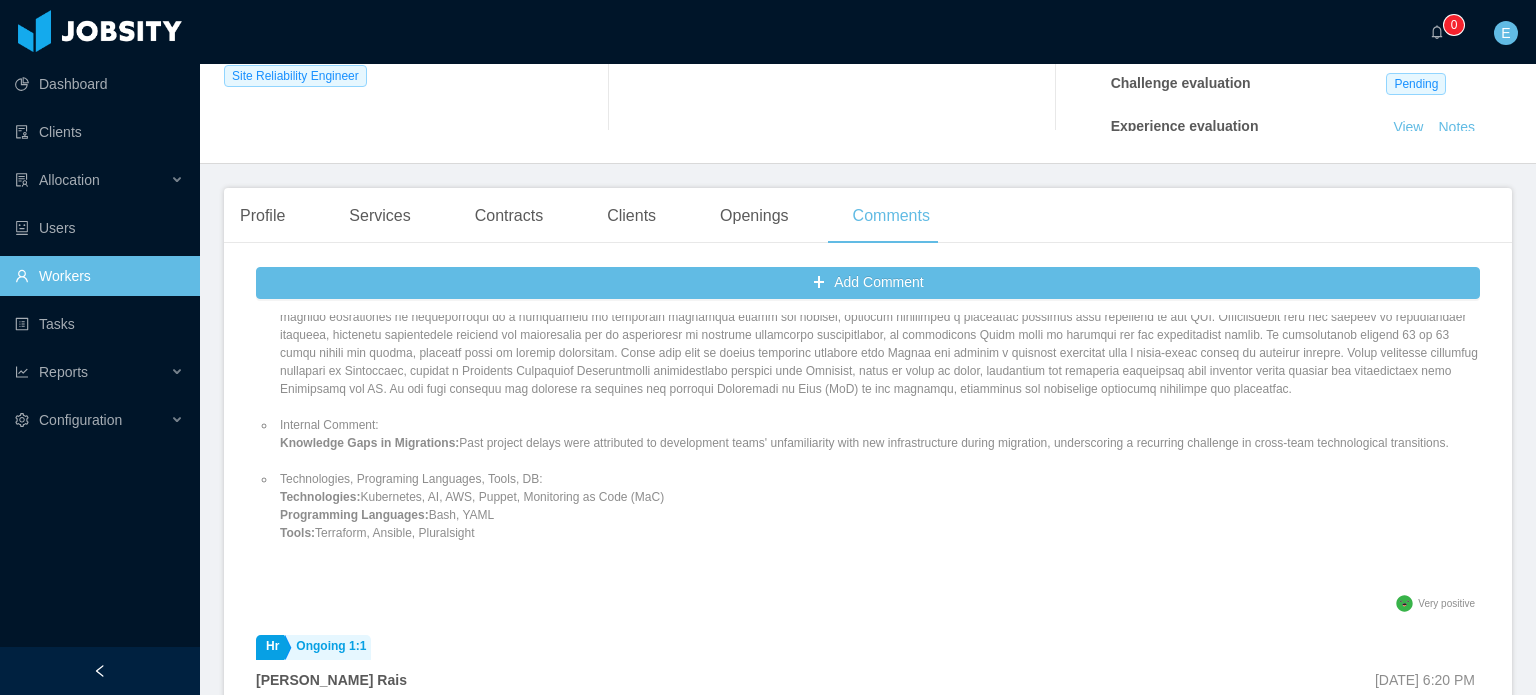 drag, startPoint x: 482, startPoint y: 537, endPoint x: 276, endPoint y: 428, distance: 233.06007 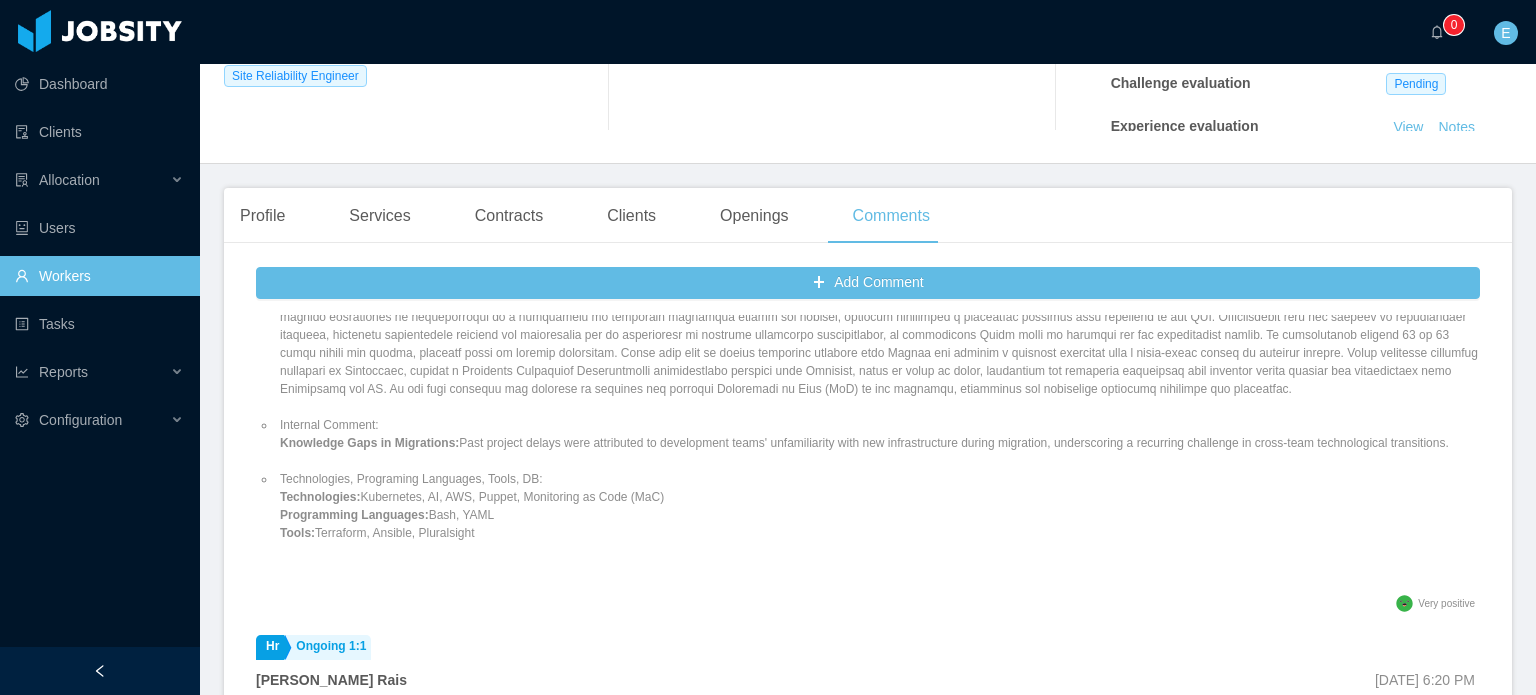 click on "Technologies, Programing Languages, Tools, DB:   Technologies:  Kubernetes, AI, AWS, Puppet, Monitoring as Code (MaC) Programming Languages:  Bash, YAML Tools:  Terraform, Ansible, Pluralsight" at bounding box center [878, 506] 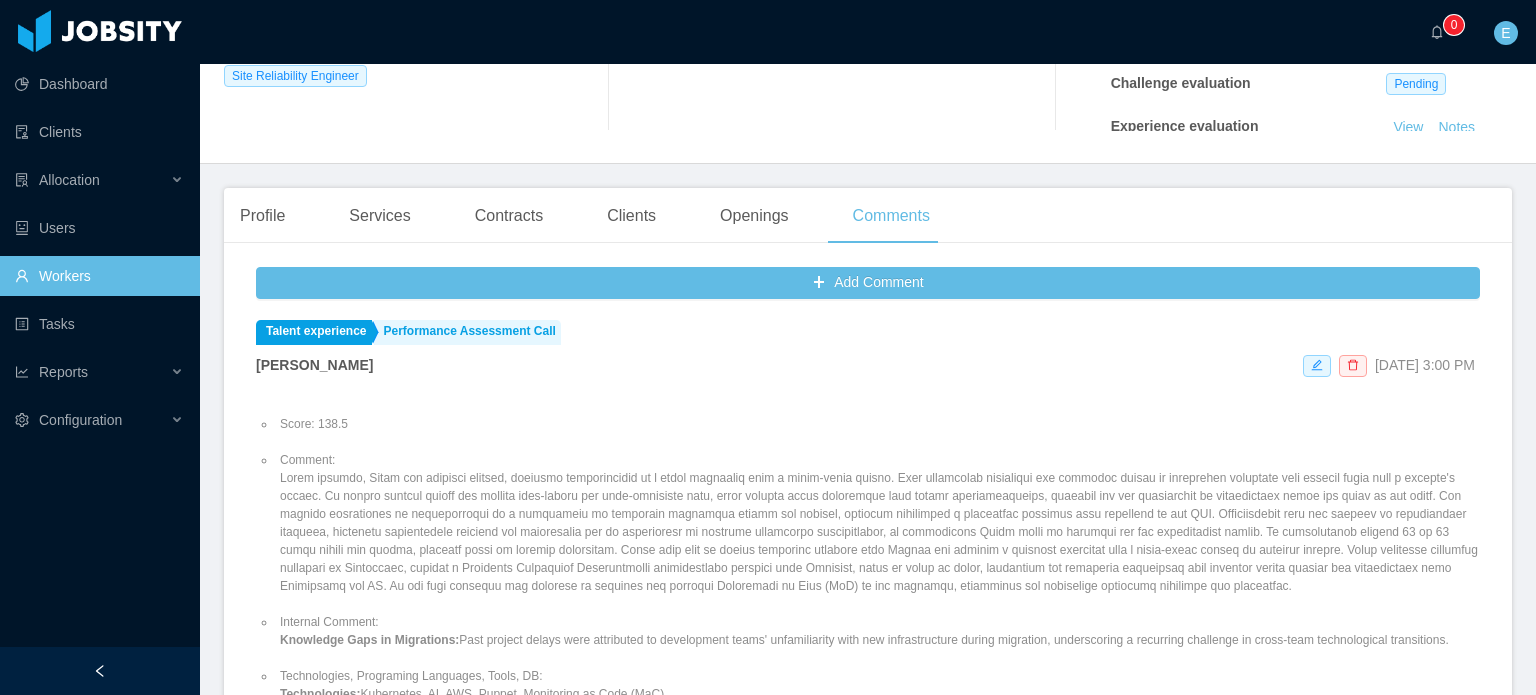 scroll, scrollTop: 0, scrollLeft: 0, axis: both 